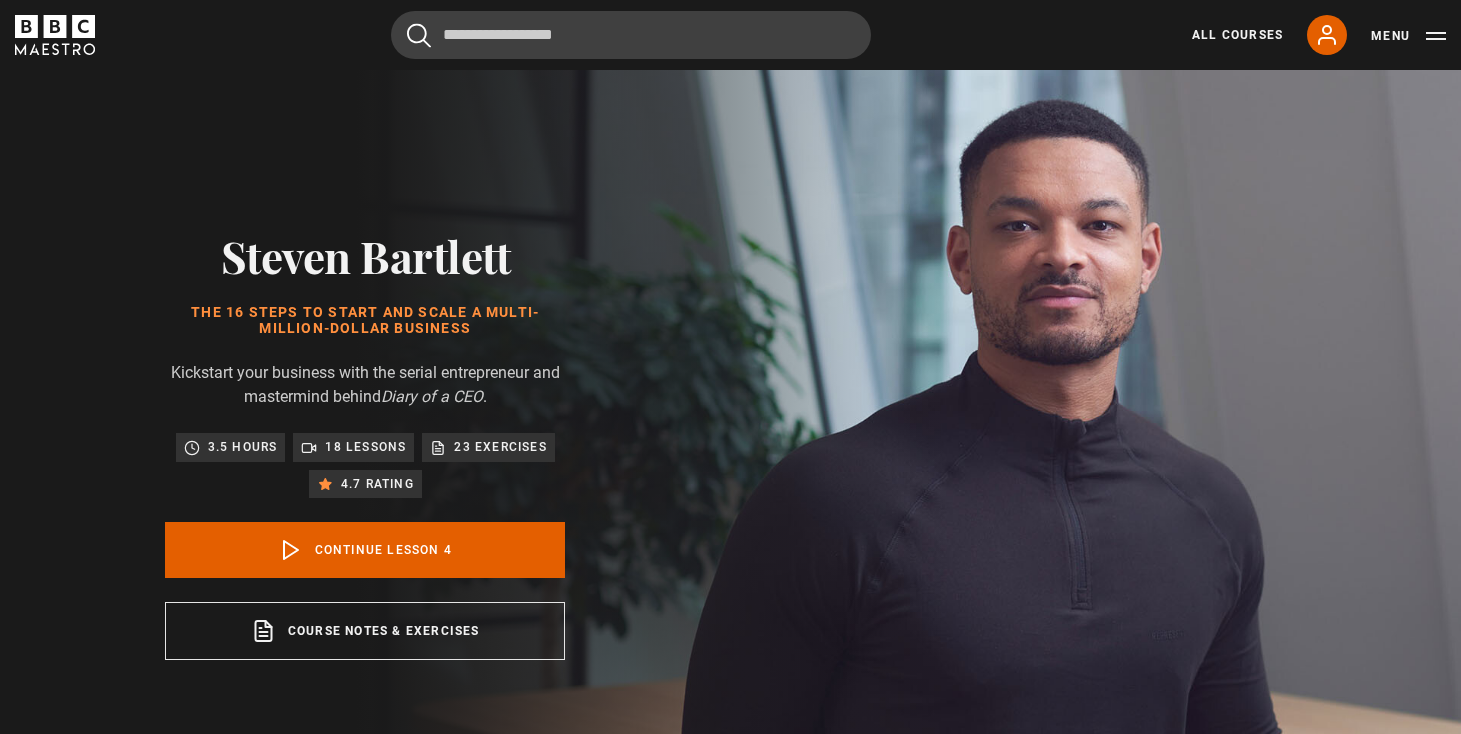 scroll, scrollTop: 820, scrollLeft: 0, axis: vertical 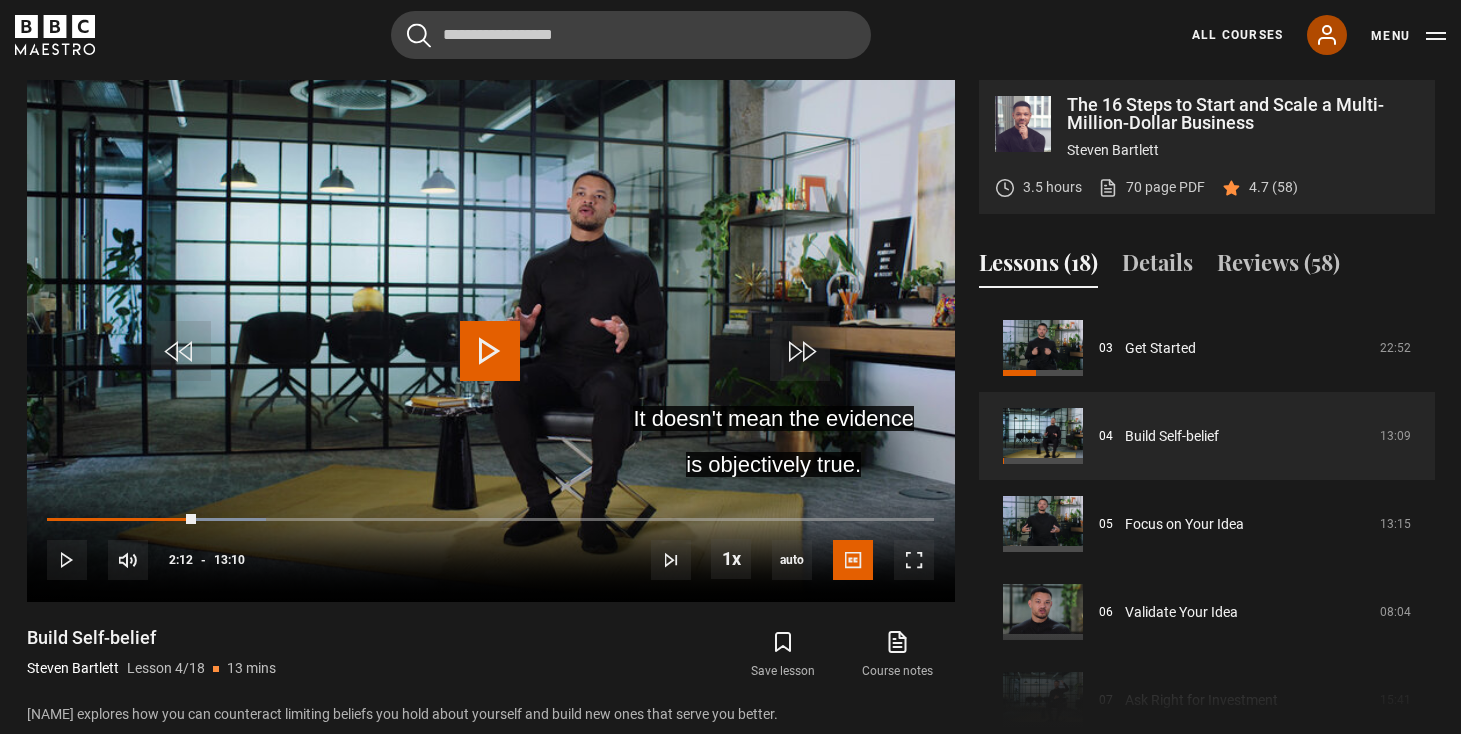 click on "My Account" at bounding box center [1327, 35] 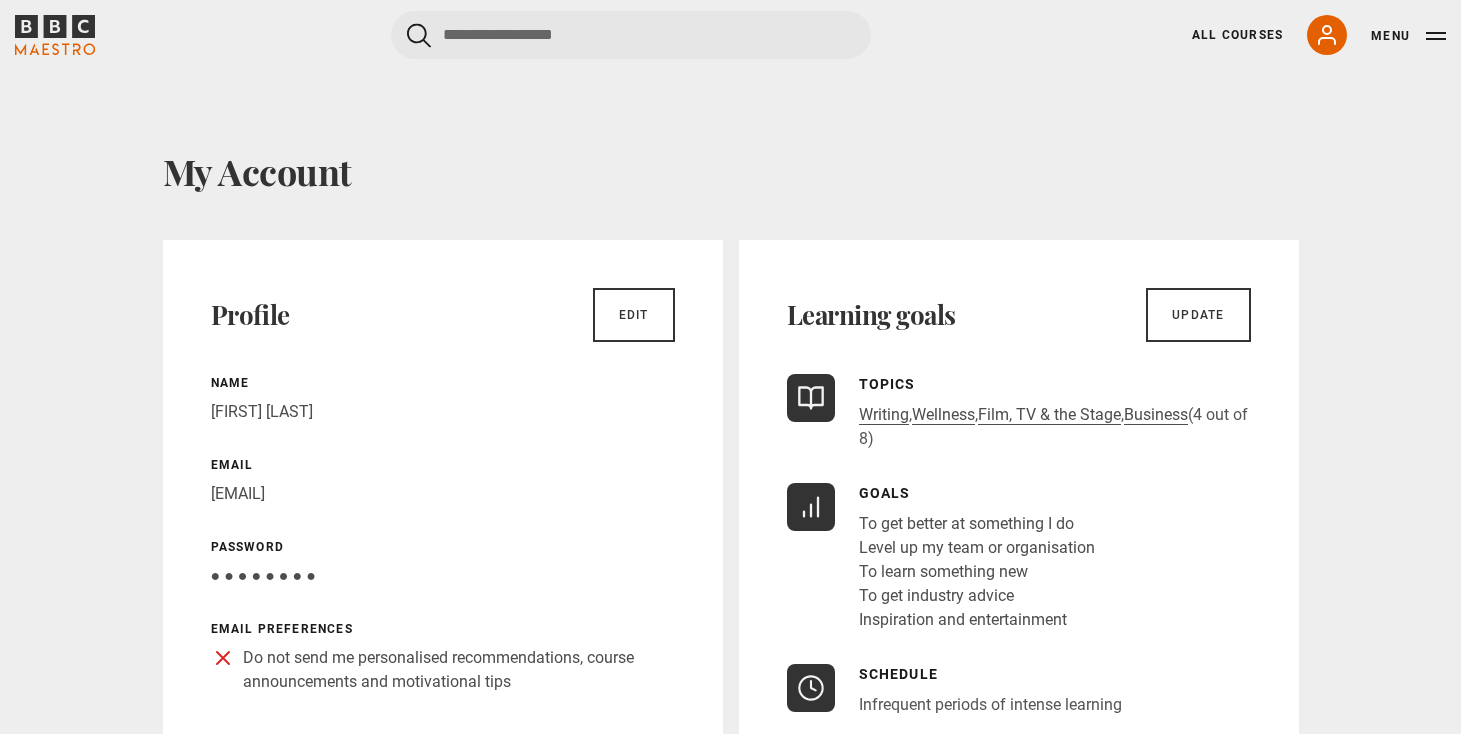 scroll, scrollTop: 0, scrollLeft: 0, axis: both 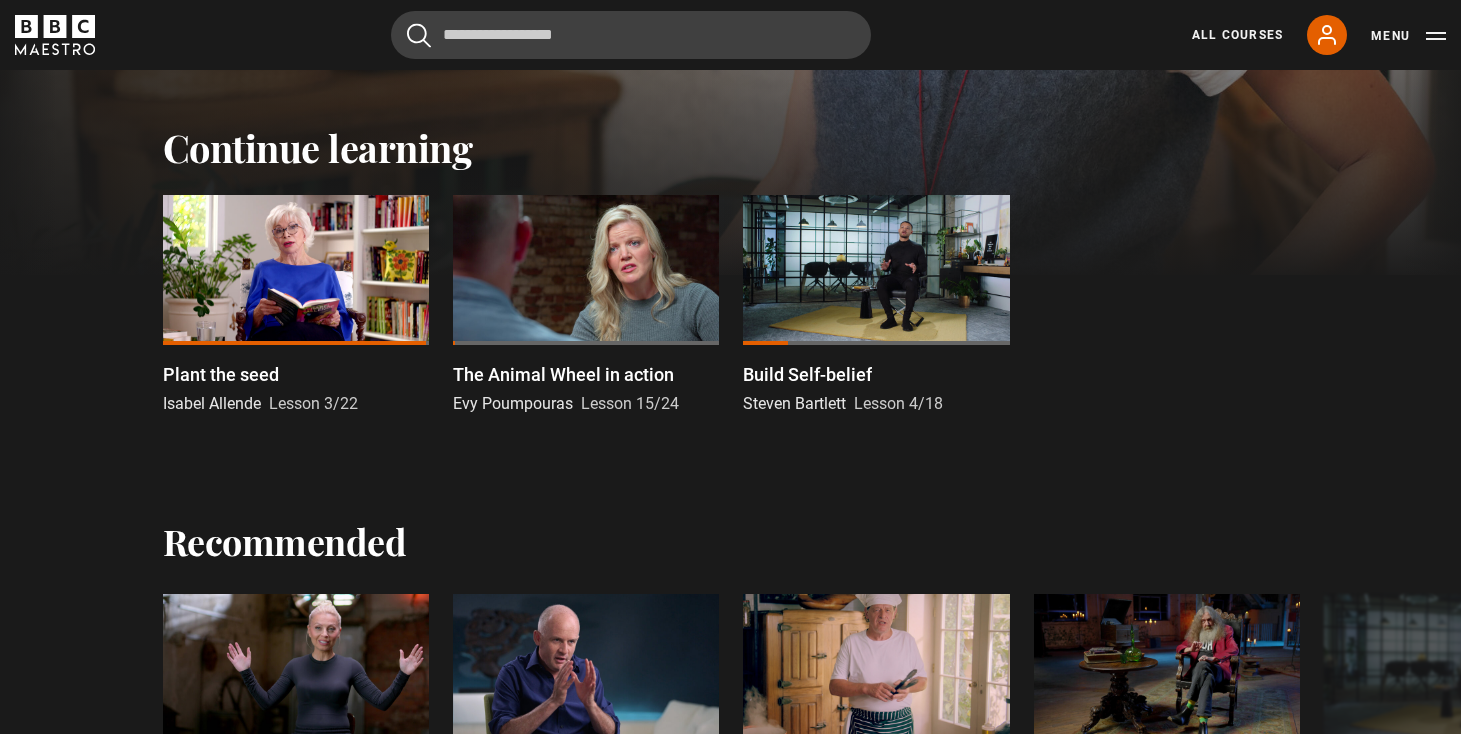click at bounding box center (296, 270) 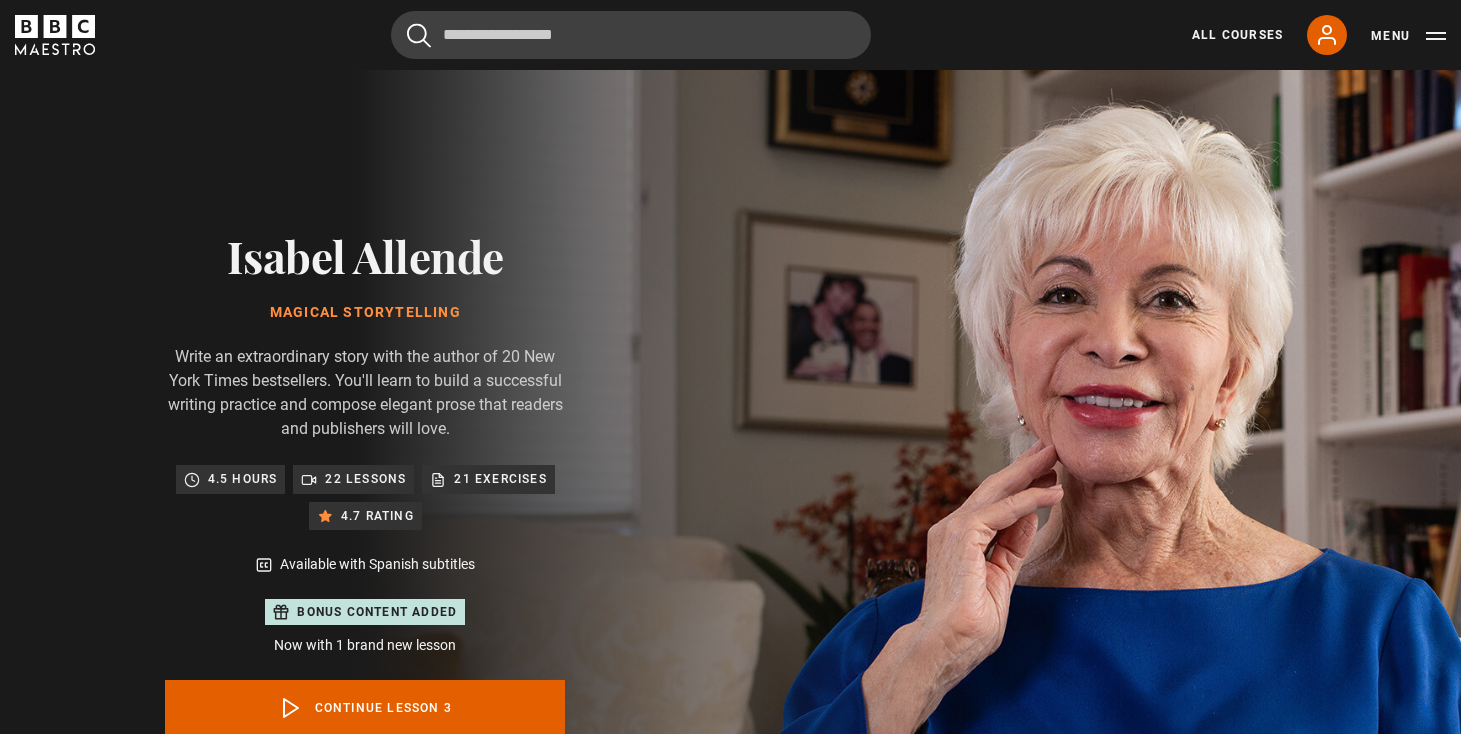 scroll, scrollTop: 977, scrollLeft: 0, axis: vertical 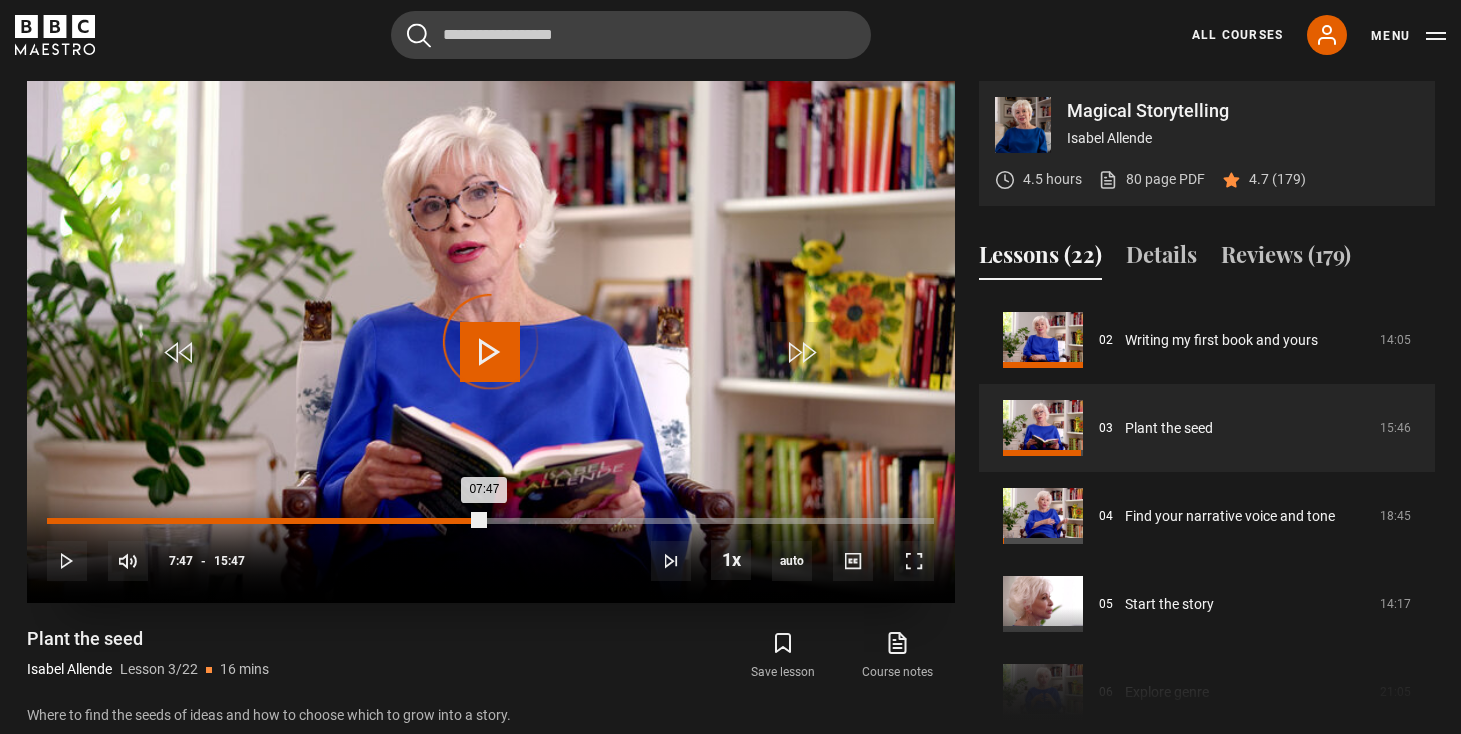 click on "Loaded :  5.28% 07:47 07:47" at bounding box center [490, 521] 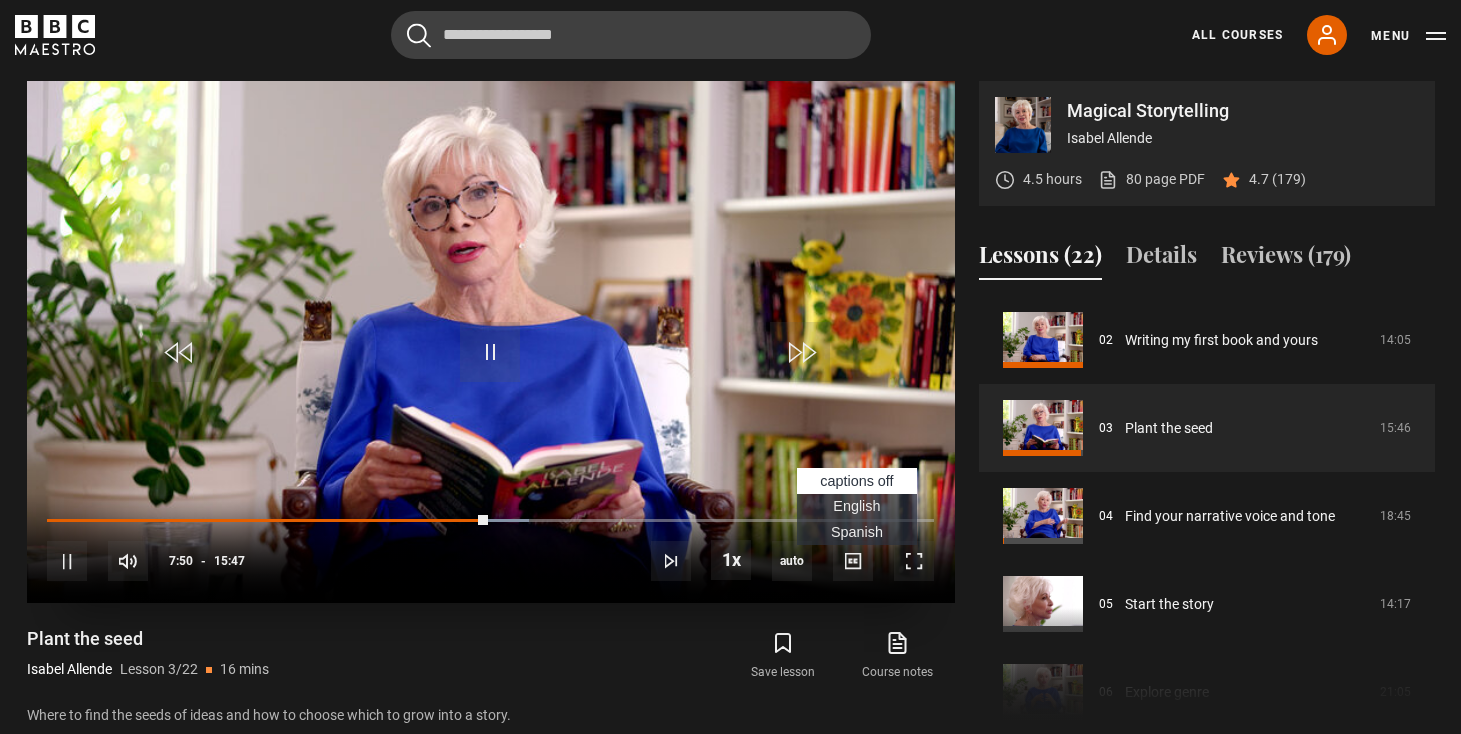 click on "English  Captions" at bounding box center [856, 506] 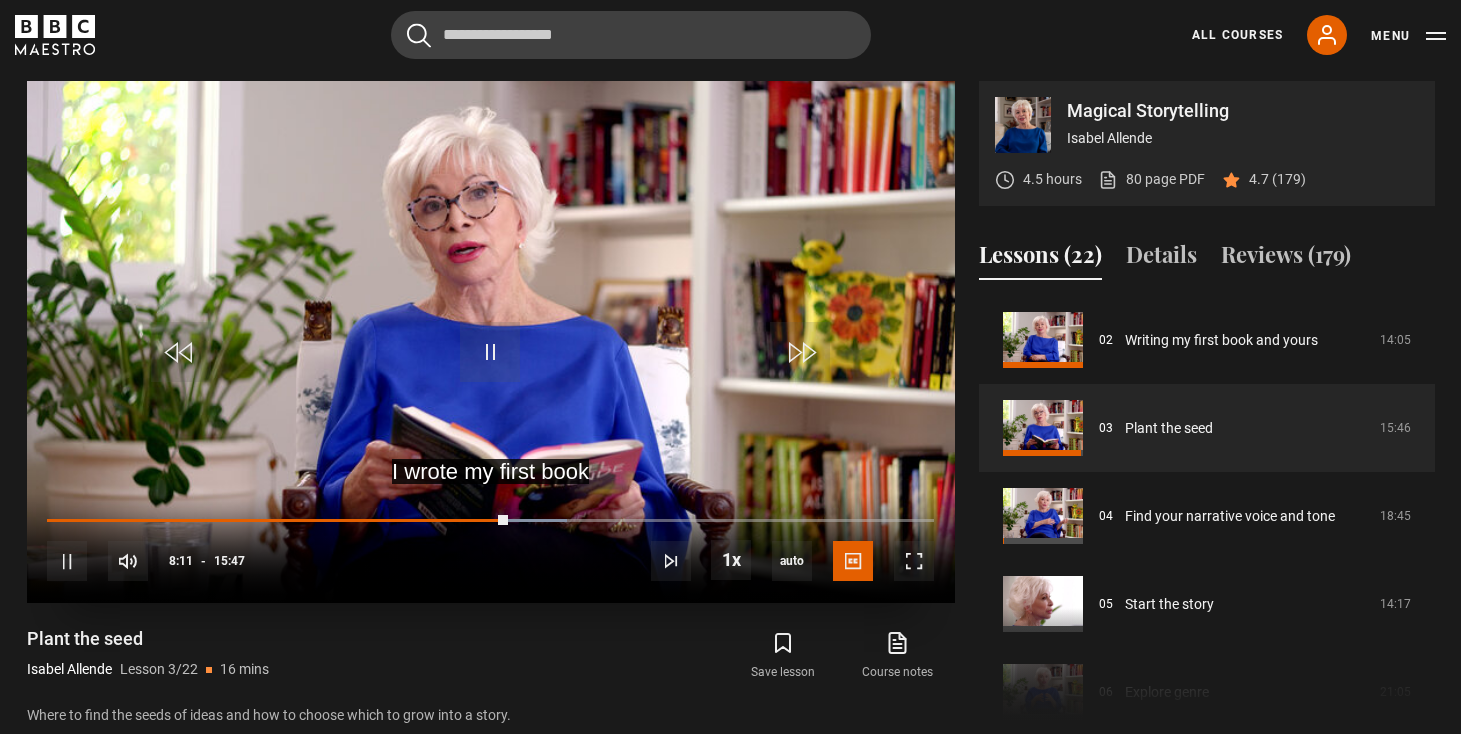 click on "10s Skip Back 10 seconds Pause 10s Skip Forward 10 seconds Loaded :  58.61% 14:40 08:11 Pause Mute Current Time  8:11 - Duration  15:47
Isabel Allende
Lesson 3
Plant the seed
1x Playback Rate 2x 1.5x 1x , selected 0.5x auto Quality 360p 720p 1080p 2160p Auto , selected Captions captions off English  Captions , selected Spanish  Captions" at bounding box center [491, 548] 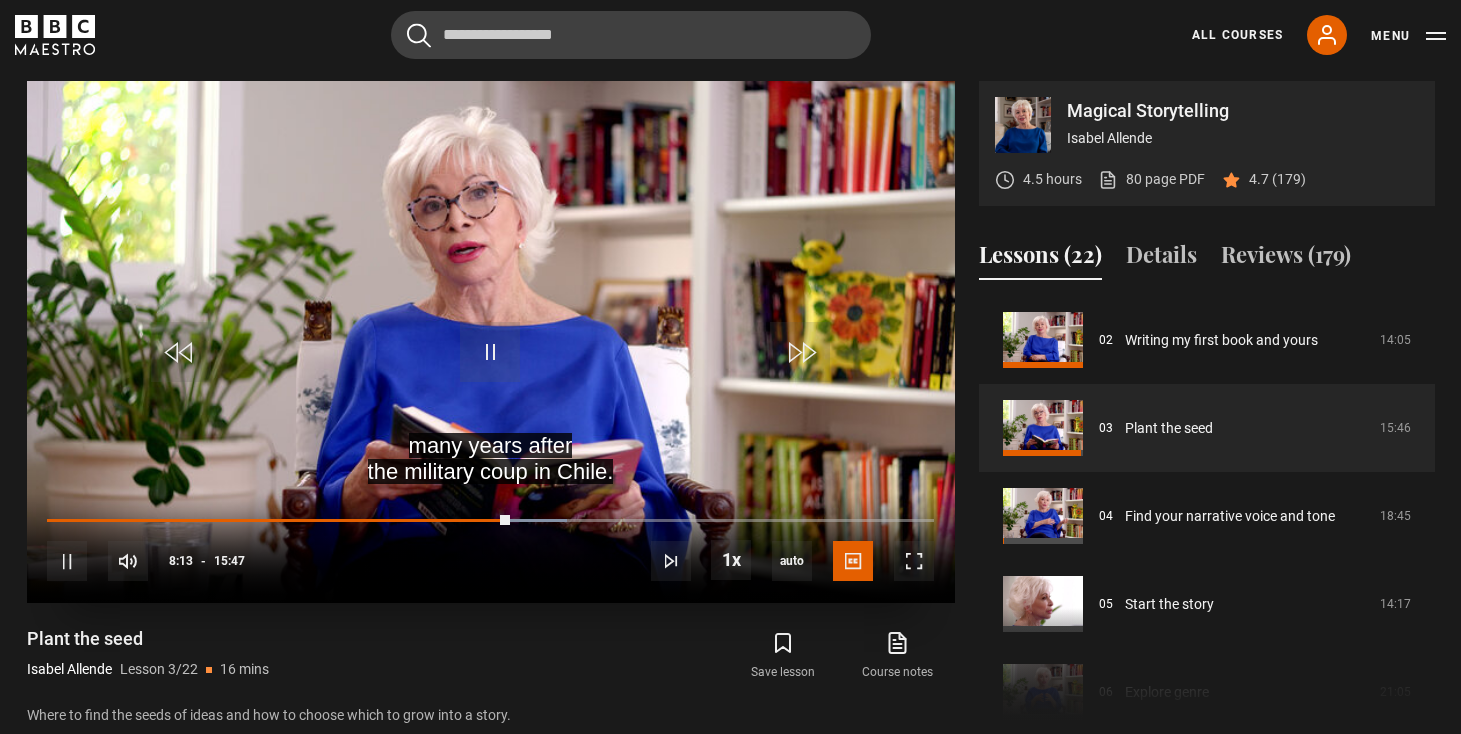 click on "10s Skip Back 10 seconds Pause 10s Skip Forward 10 seconds Loaded :  58.61% 14:38 08:13 Pause Mute Current Time  8:13 - Duration  15:47
Isabel Allende
Lesson 3
Plant the seed
1x Playback Rate 2x 1.5x 1x , selected 0.5x auto Quality 360p 720p 1080p 2160p Auto , selected Captions captions off English  Captions , selected Spanish  Captions" at bounding box center [491, 548] 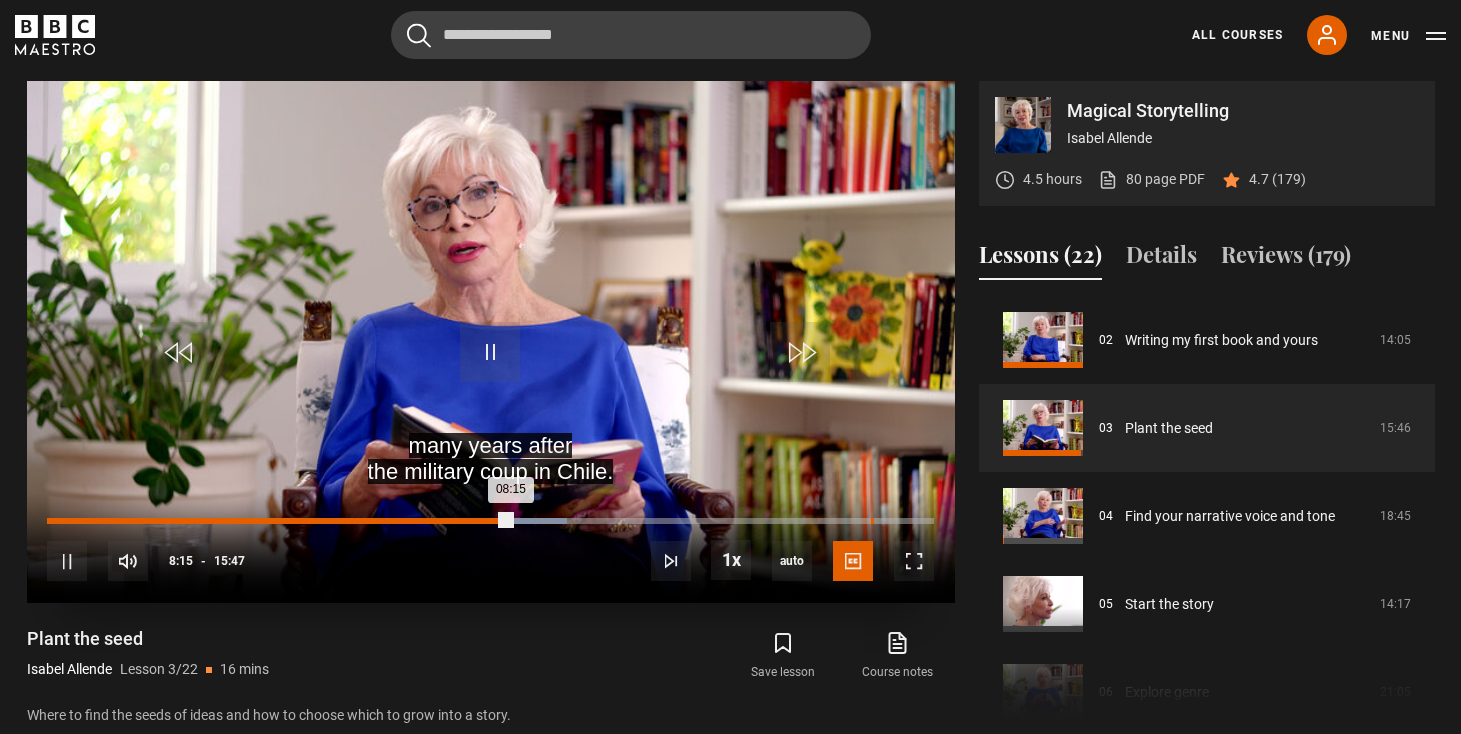 click on "14:40" at bounding box center (872, 521) 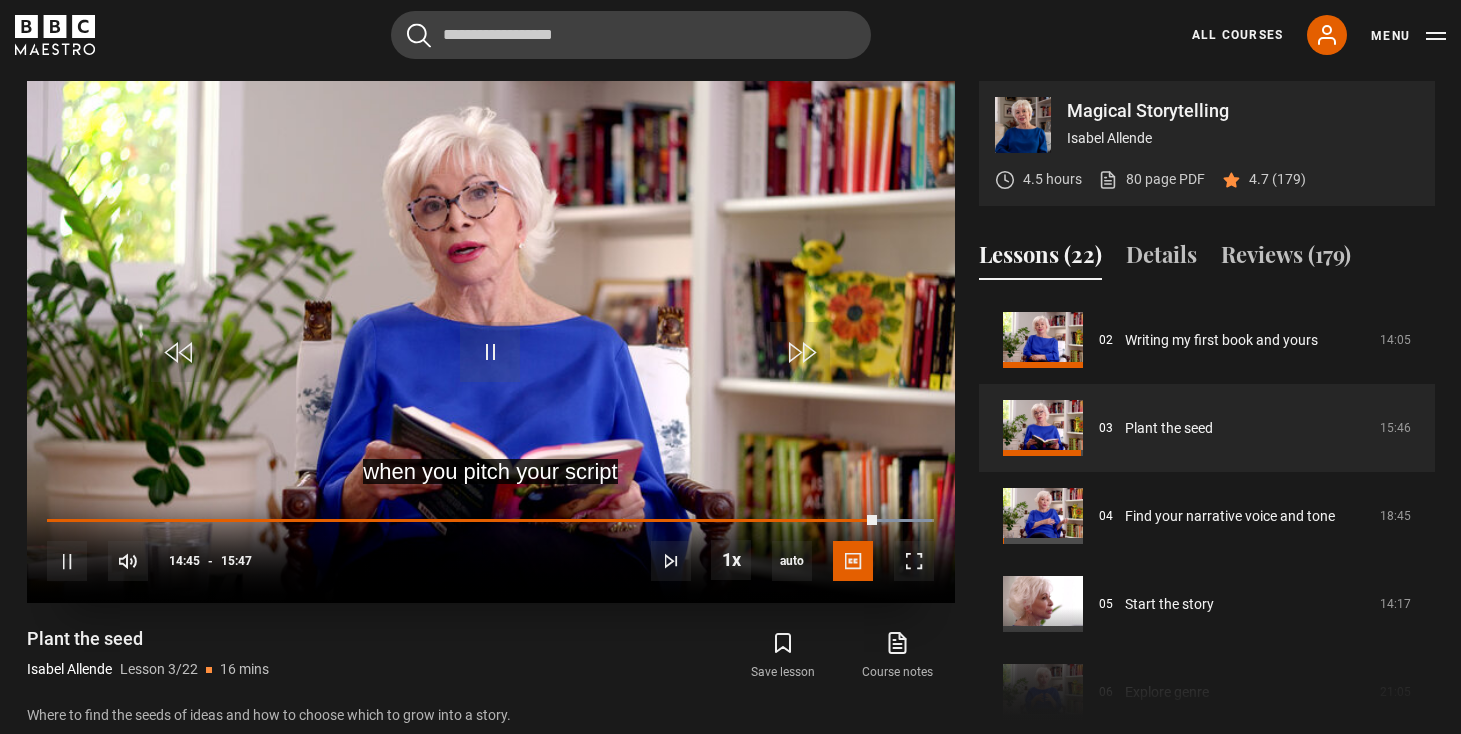 click on "10s Skip Back 10 seconds Pause 10s Skip Forward 10 seconds Loaded :  99.79% 15:14 14:46 Pause Mute Current Time  14:45 - Duration  15:47
Isabel Allende
Lesson 3
Plant the seed
1x Playback Rate 2x 1.5x 1x , selected 0.5x auto Quality 360p 720p 1080p 2160p Auto , selected Captions captions off English  Captions , selected Spanish  Captions" at bounding box center (491, 548) 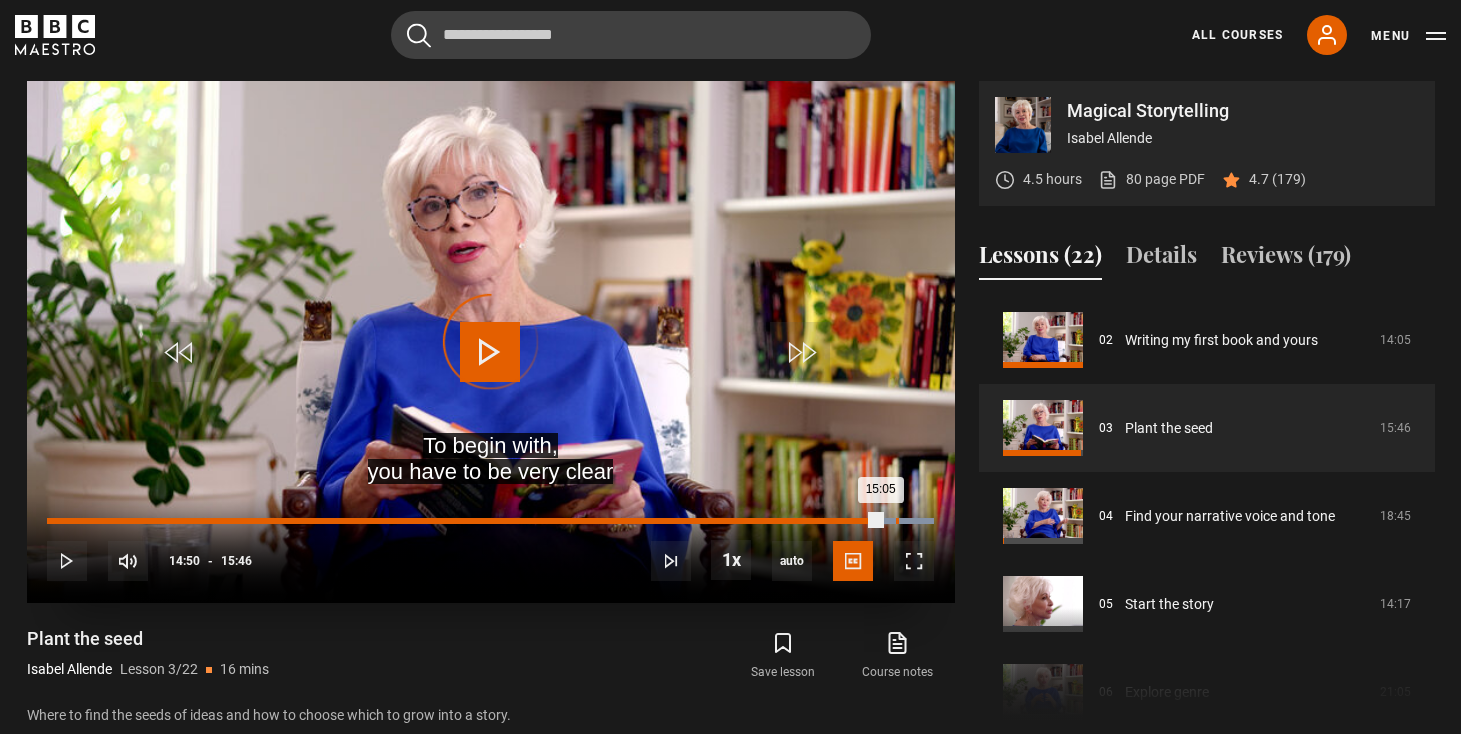 drag, startPoint x: 874, startPoint y: 518, endPoint x: 902, endPoint y: 517, distance: 28.01785 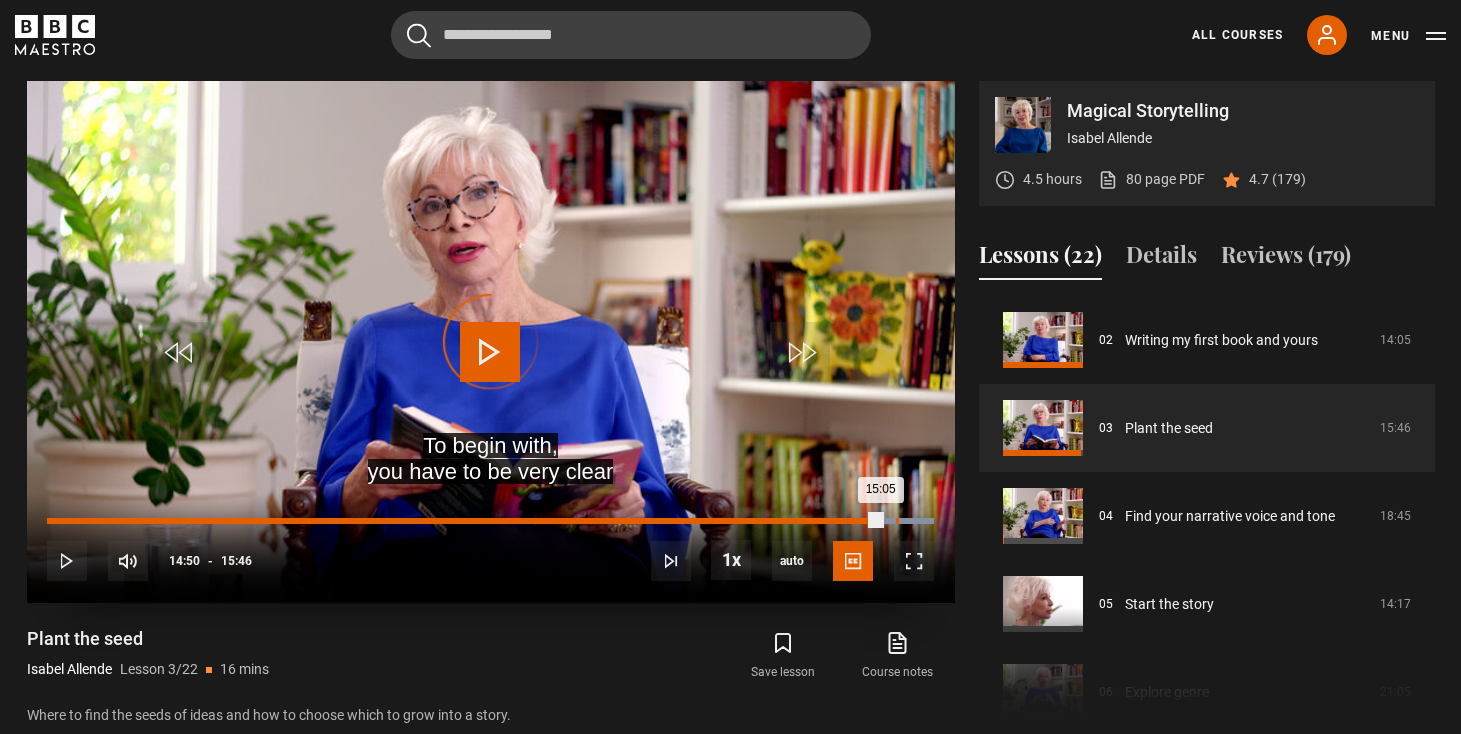 click on "Loaded :  100.00% 15:07 15:05" at bounding box center [490, 521] 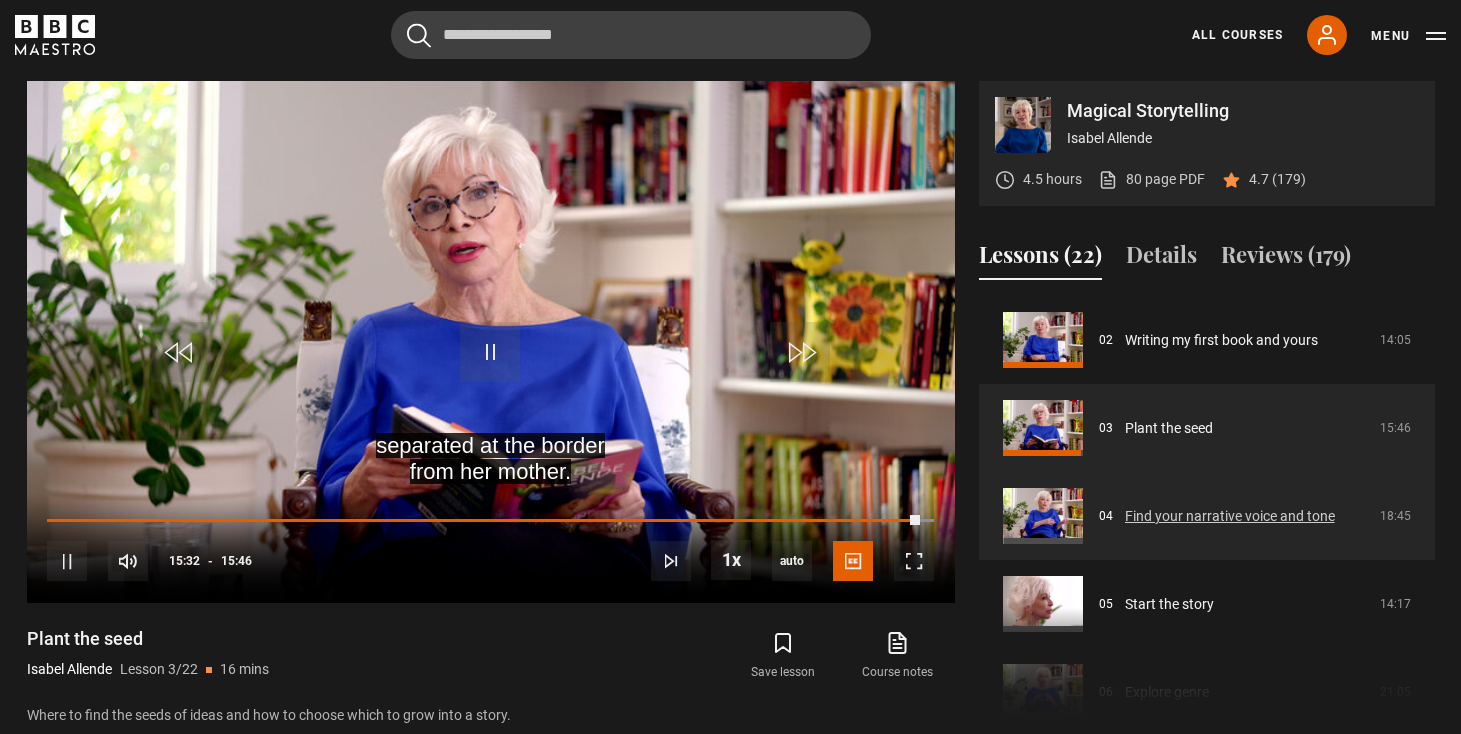 click on "Find your narrative voice and tone" at bounding box center (1230, 516) 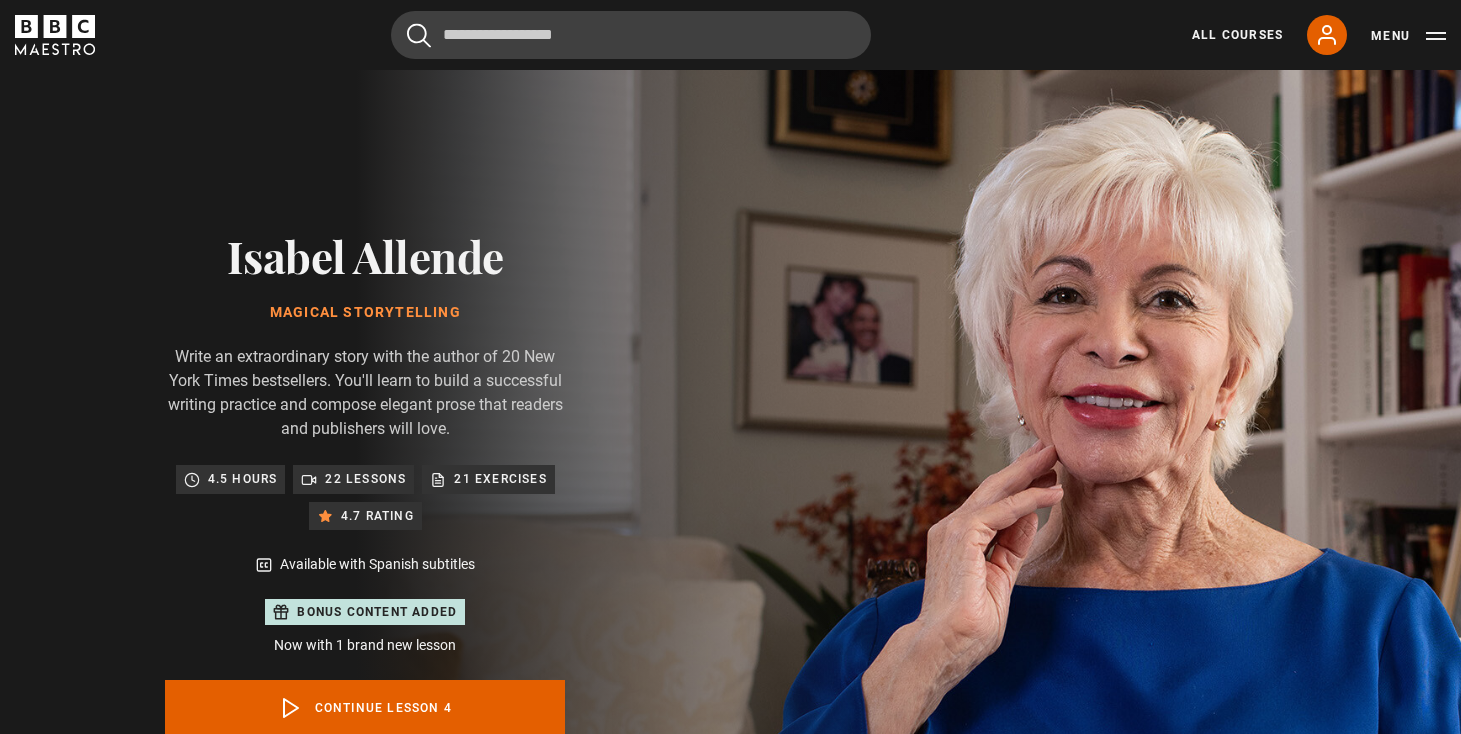 scroll, scrollTop: 977, scrollLeft: 0, axis: vertical 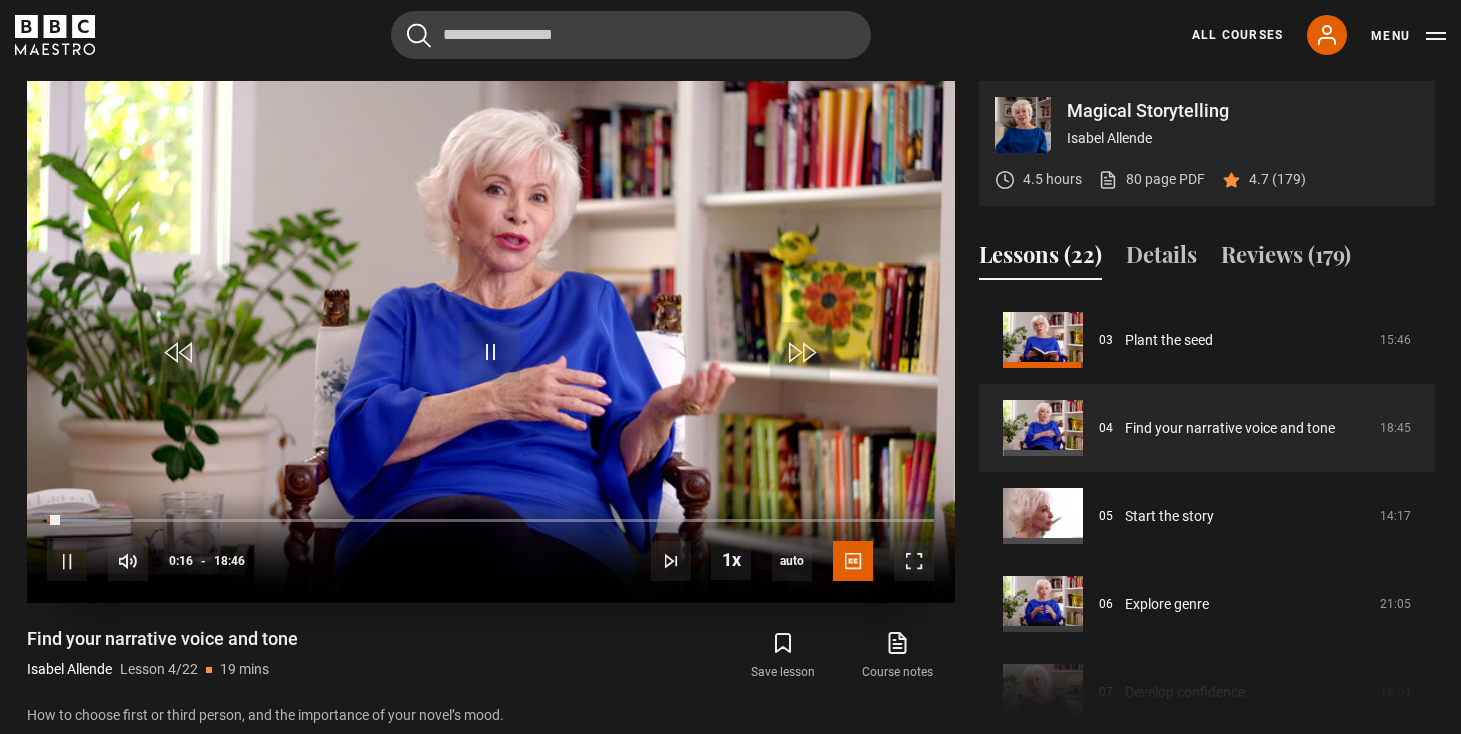 click on "10s Skip Back 10 seconds Pause 10s Skip Forward 10 seconds Loaded :  5.77% 00:13 00:16 Pause Mute 11% Current Time  0:16 - Duration  18:46
[PERSON]
Lesson 4
Find your narrative voice and tone
1x Playback Rate 2x 1.5x 1x , selected 0.5x auto Quality 360p 720p 1080p 2160p Auto , selected Captions captions off English  Captions , selected Spanish  Captions" at bounding box center [491, 548] 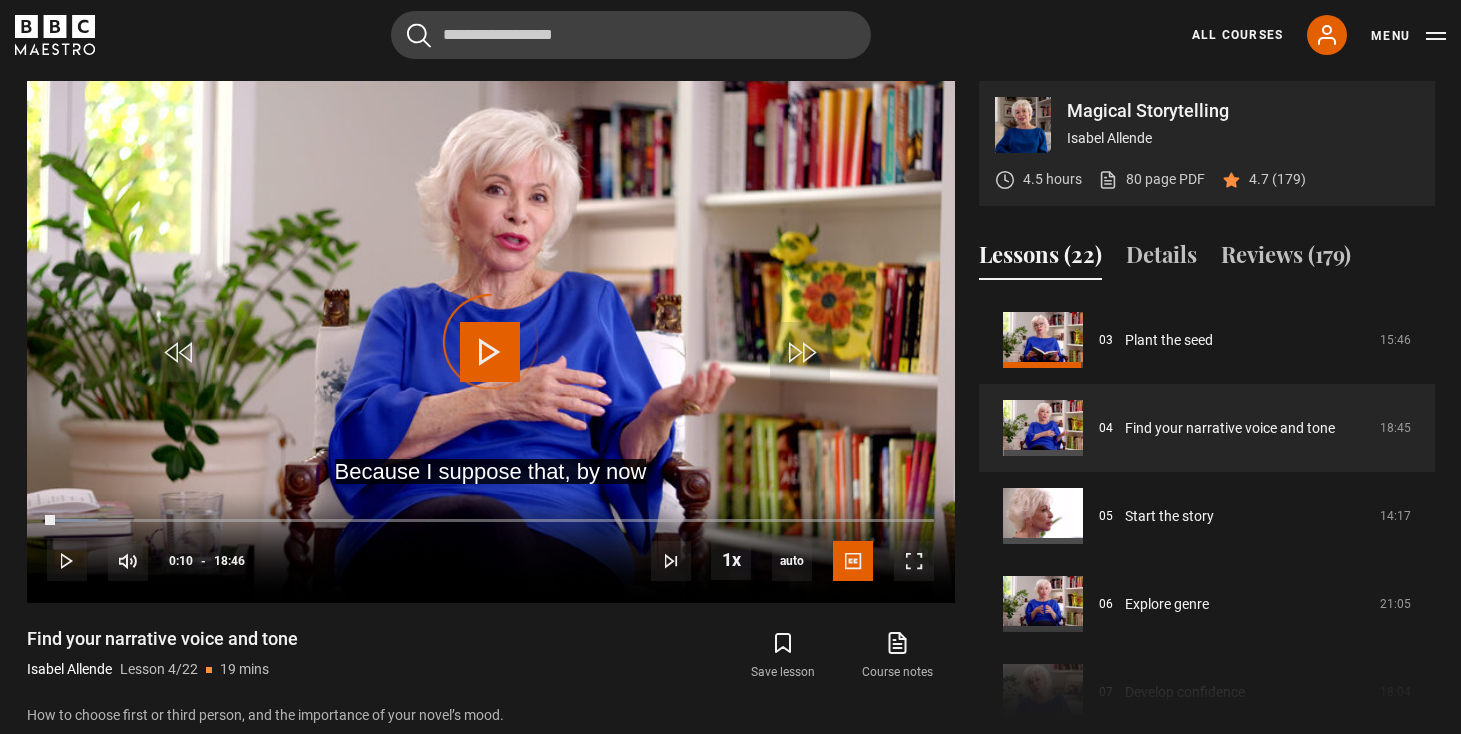 drag, startPoint x: 55, startPoint y: 512, endPoint x: -5, endPoint y: 512, distance: 60 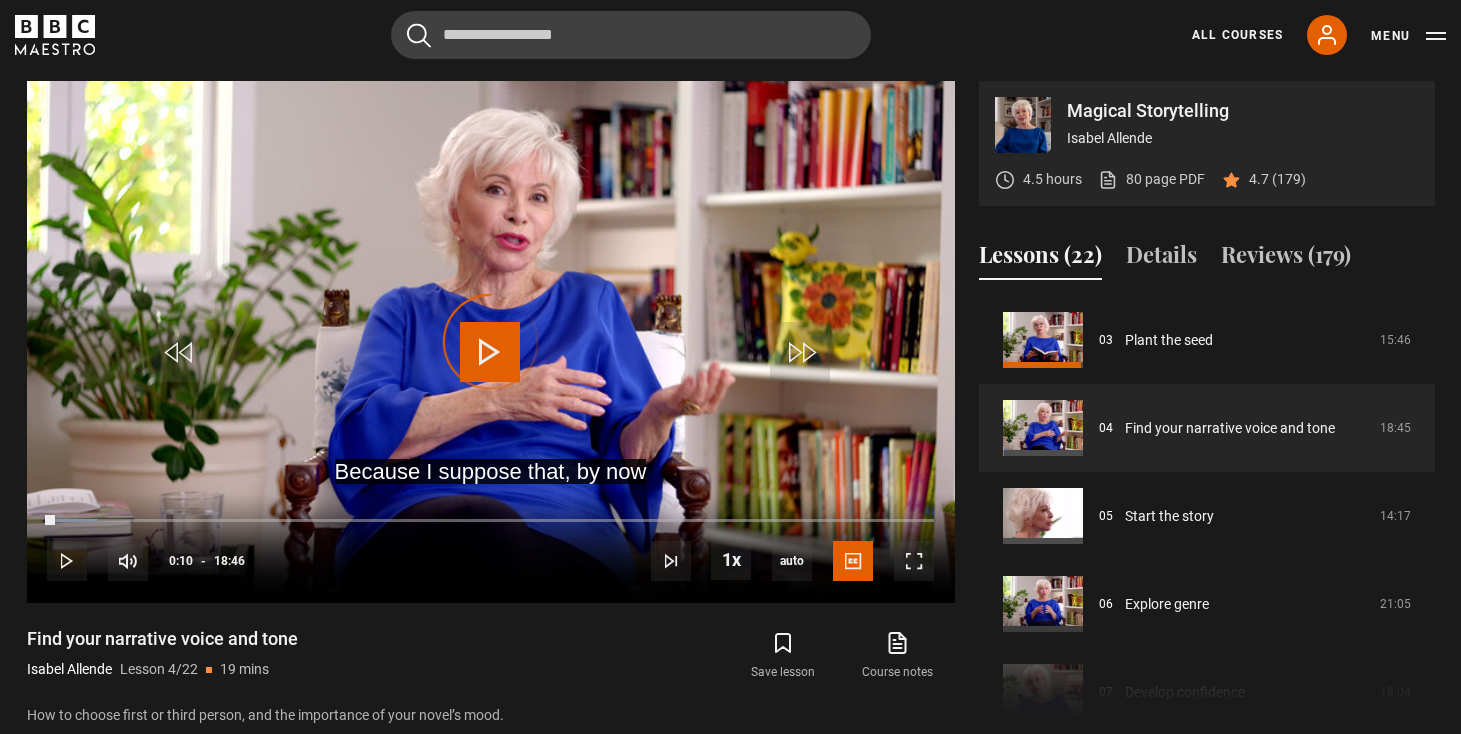 click on "Skip to main content
Cancel
Courses
Previous courses
Next courses
Agatha Christie Writing 12  Related Lessons New Ago Perrone Mastering Mixology 22  Related Lessons New Isabel Allende Magical Storytelling 22  Related Lessons New Evy Poumpouras The Art of Influence 24  Related Lessons New Trinny Woodall Thriving in Business 24  Related Lessons Beata Heuman Interior Design 20  Related Lessons New Eric Vetro Sing Like the Stars 31  Related Lessons Stephanie Romiszewski  Sleep Better 21  Related Lessons Jo Malone CBE 7" at bounding box center [730, 575] 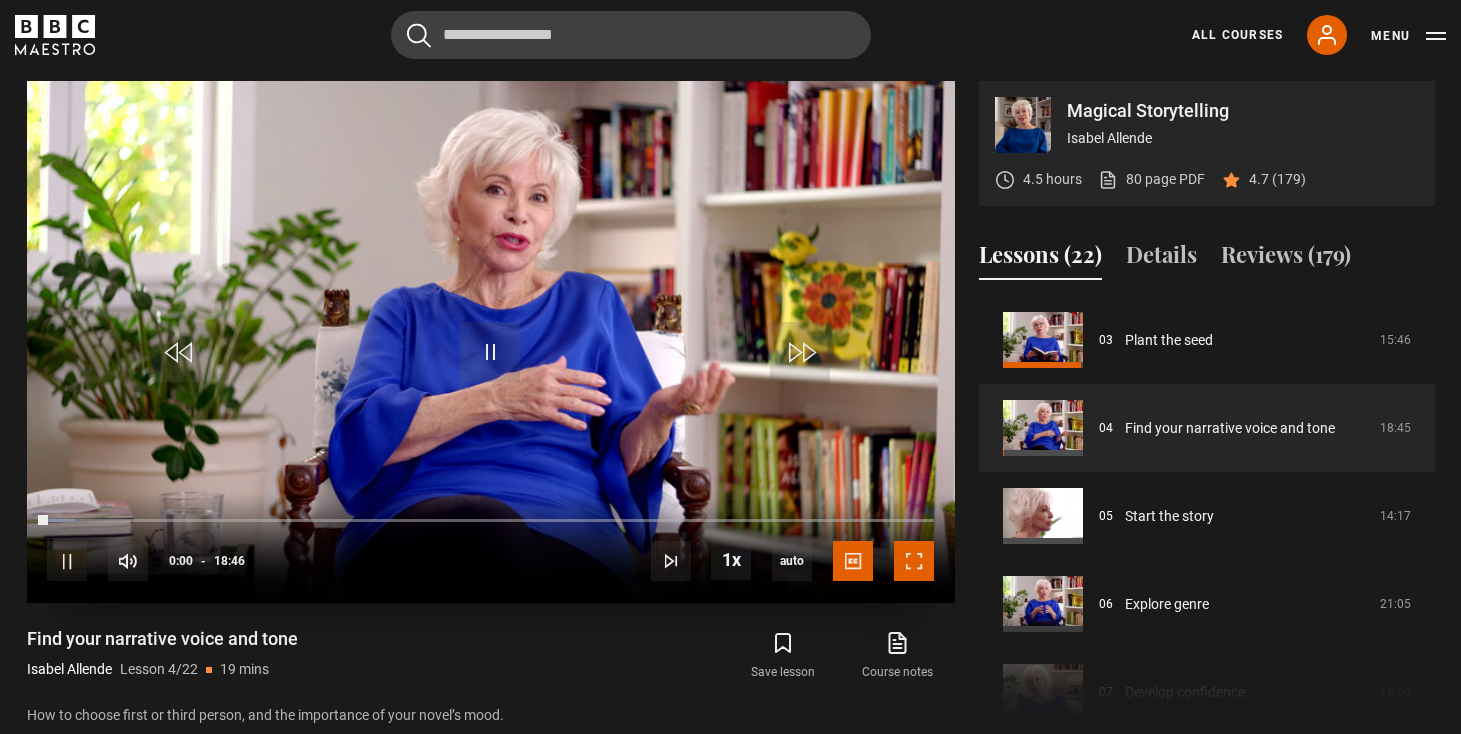 click at bounding box center (914, 561) 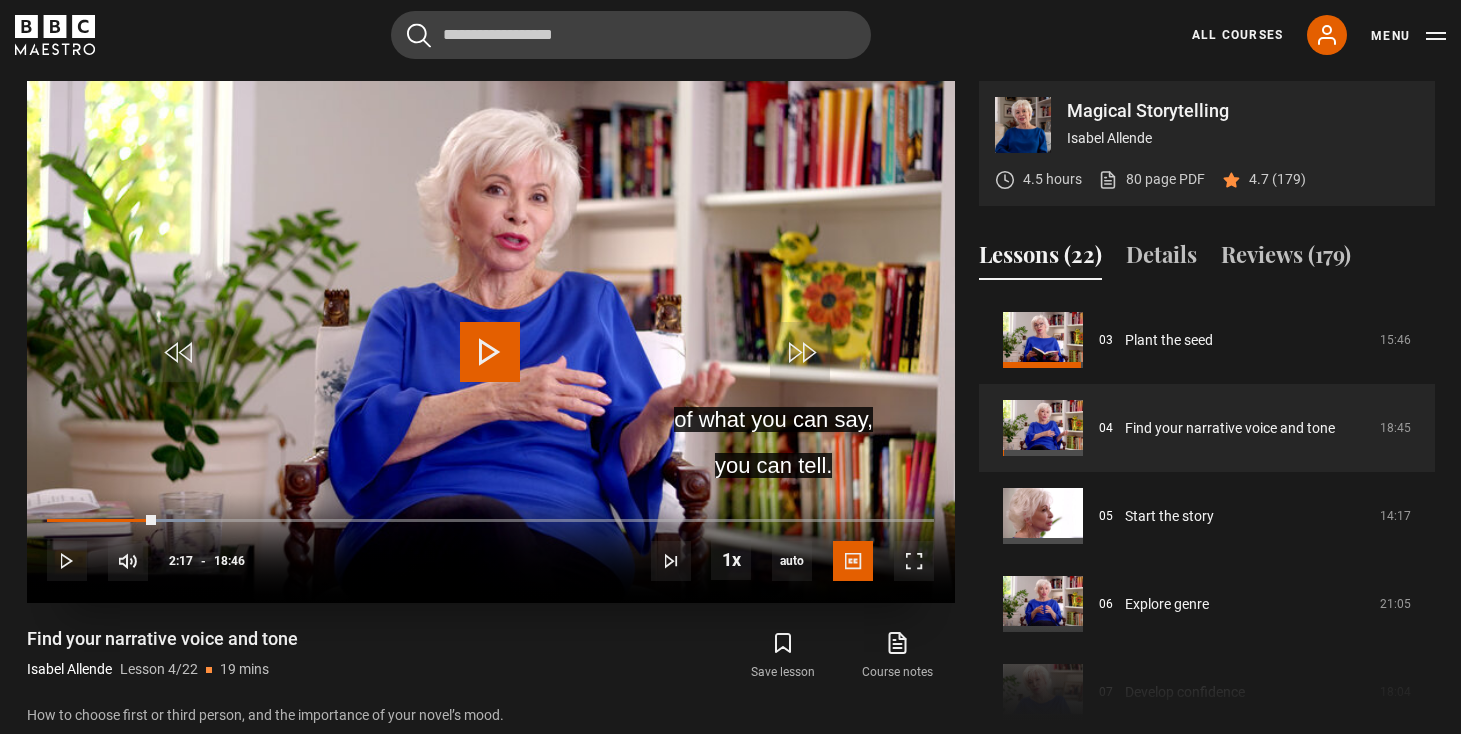click at bounding box center (490, 352) 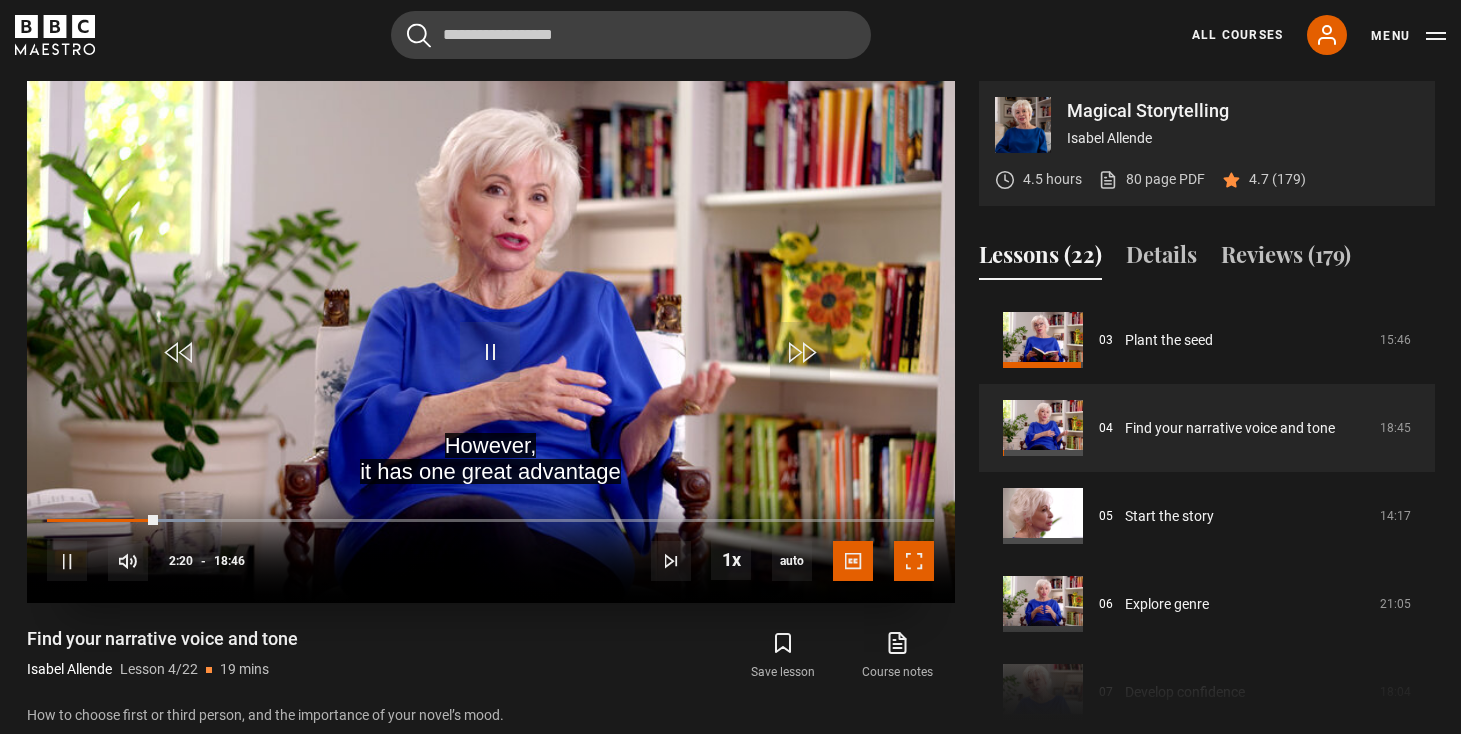 click at bounding box center (914, 561) 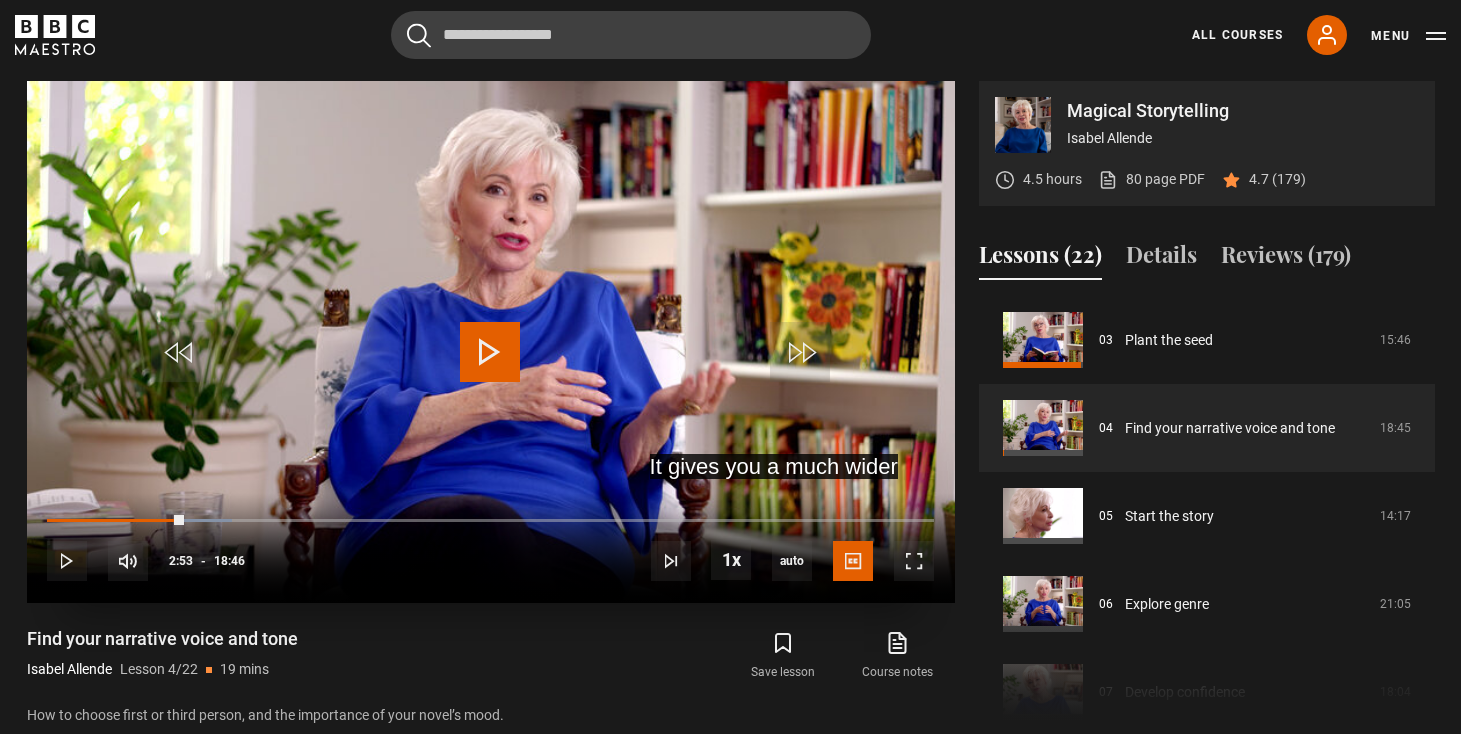 click at bounding box center (490, 352) 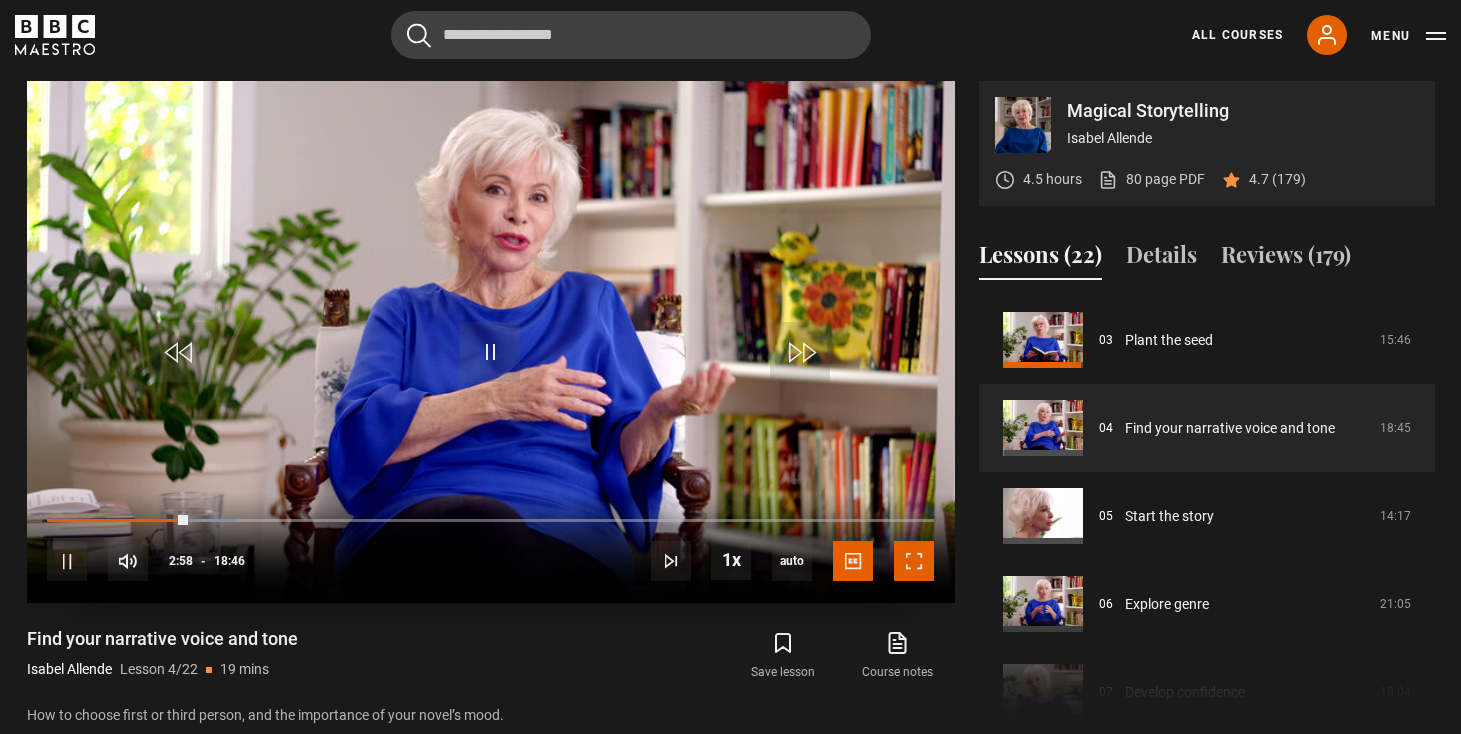 click at bounding box center [914, 561] 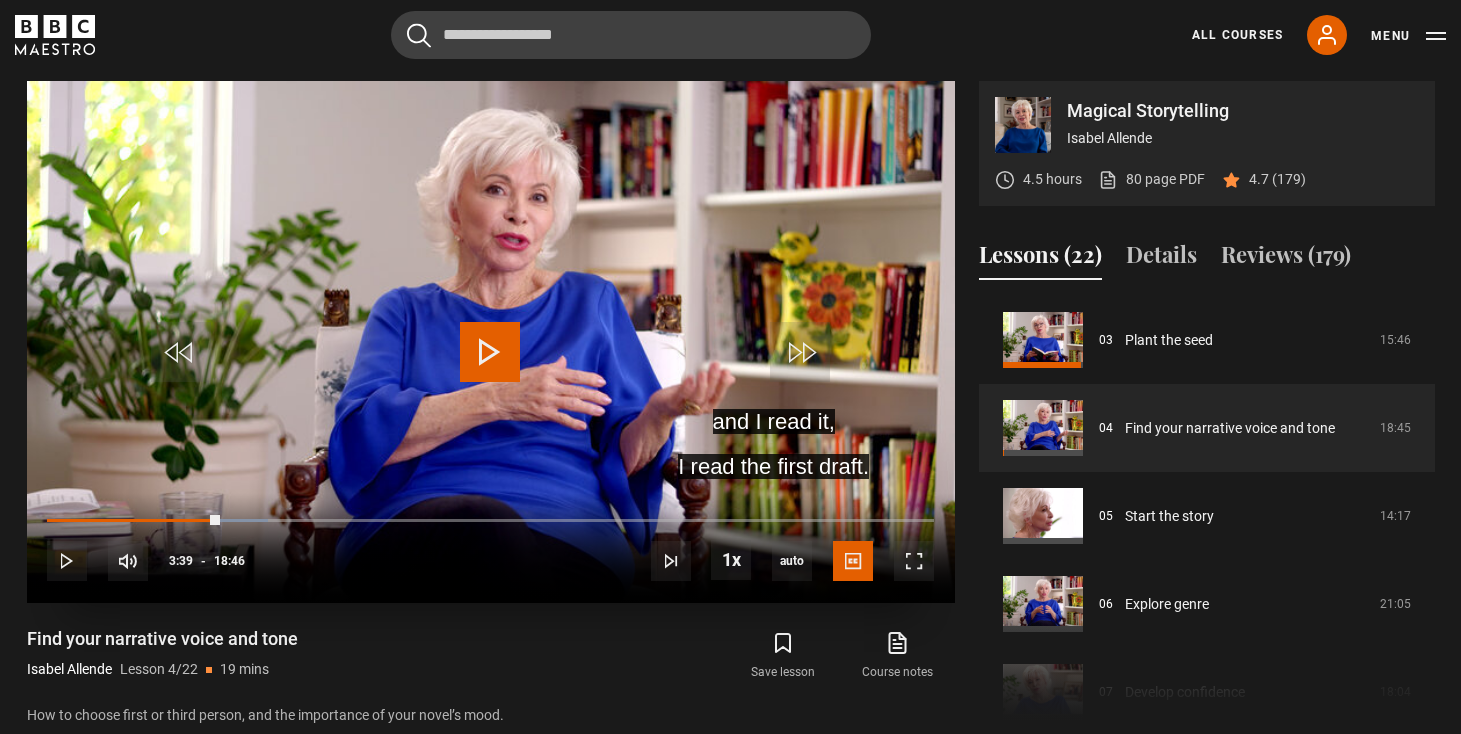 click at bounding box center (490, 352) 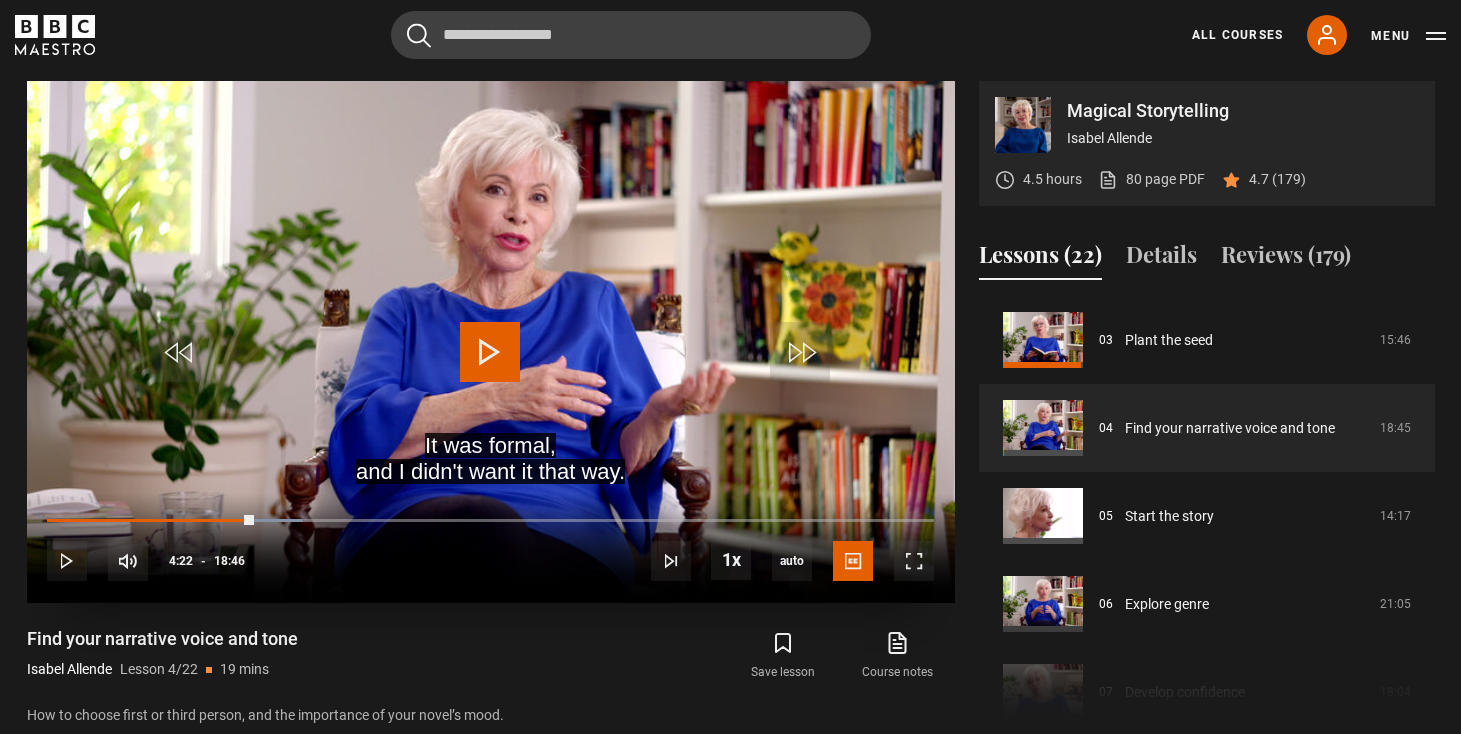 click at bounding box center [490, 352] 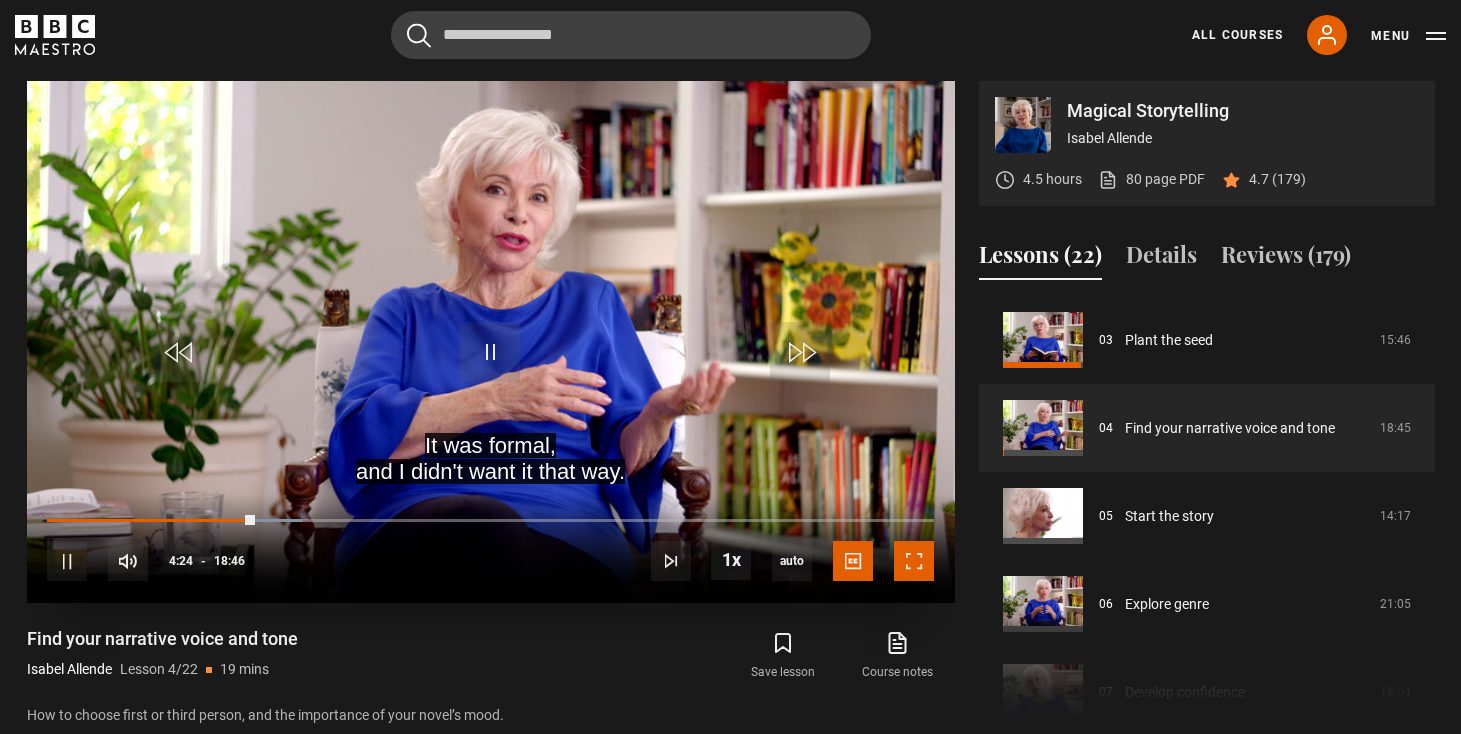 click at bounding box center (914, 561) 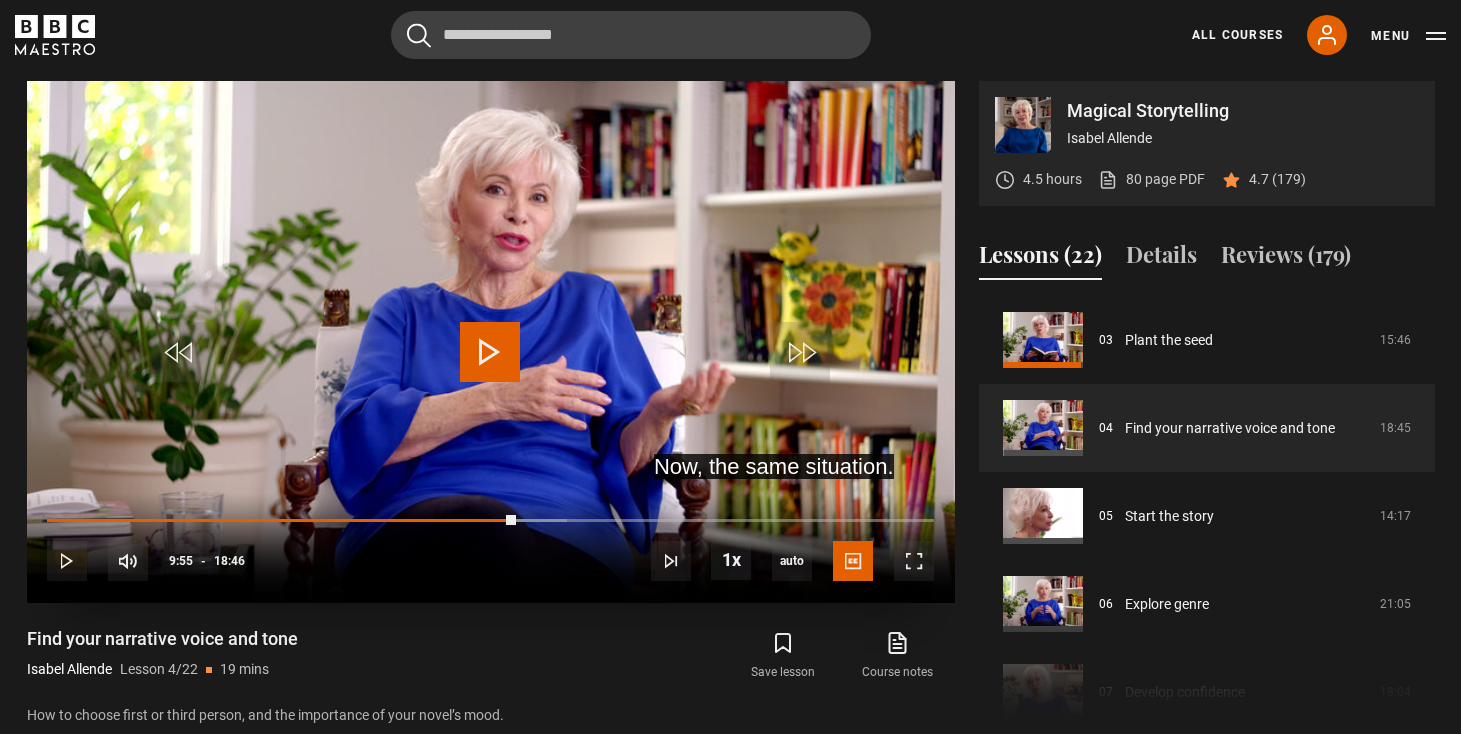 click at bounding box center [490, 352] 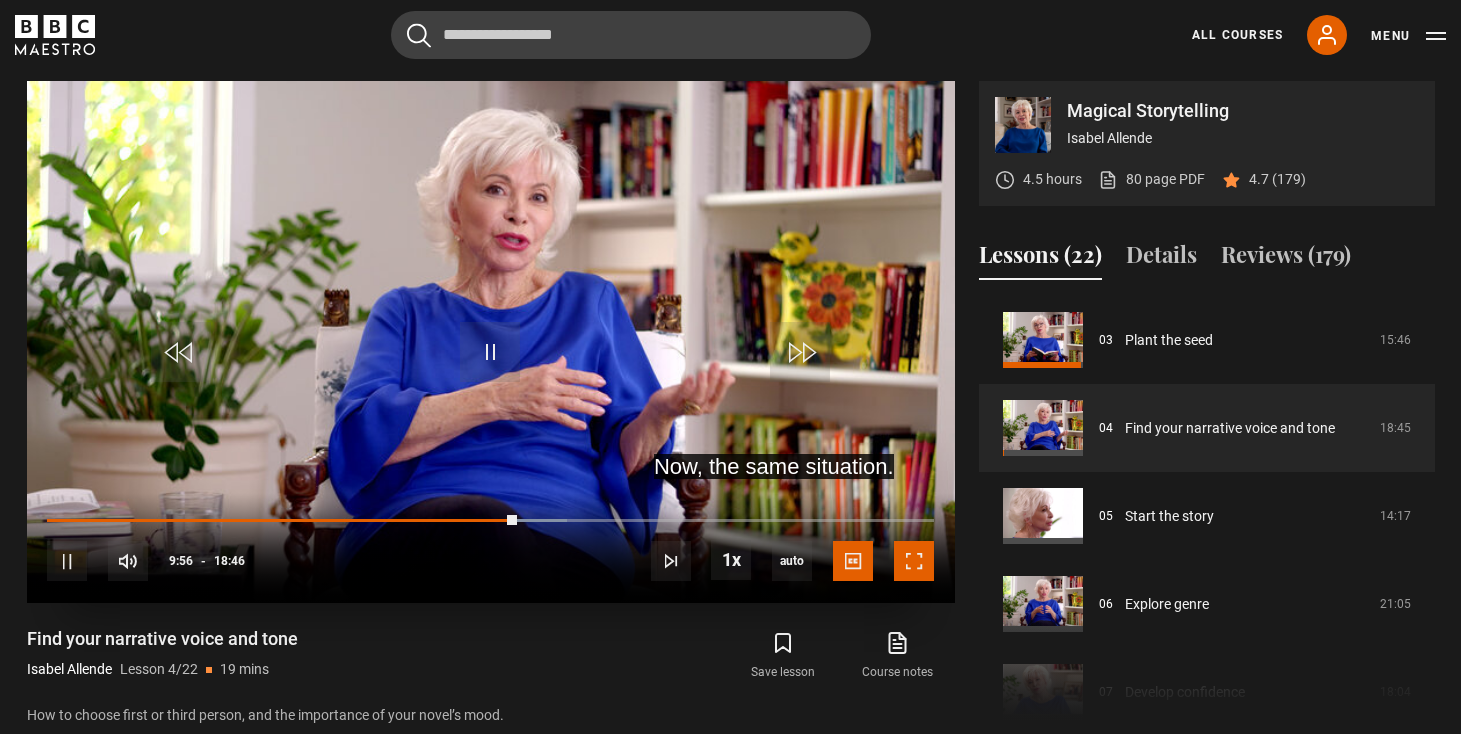 click at bounding box center [914, 561] 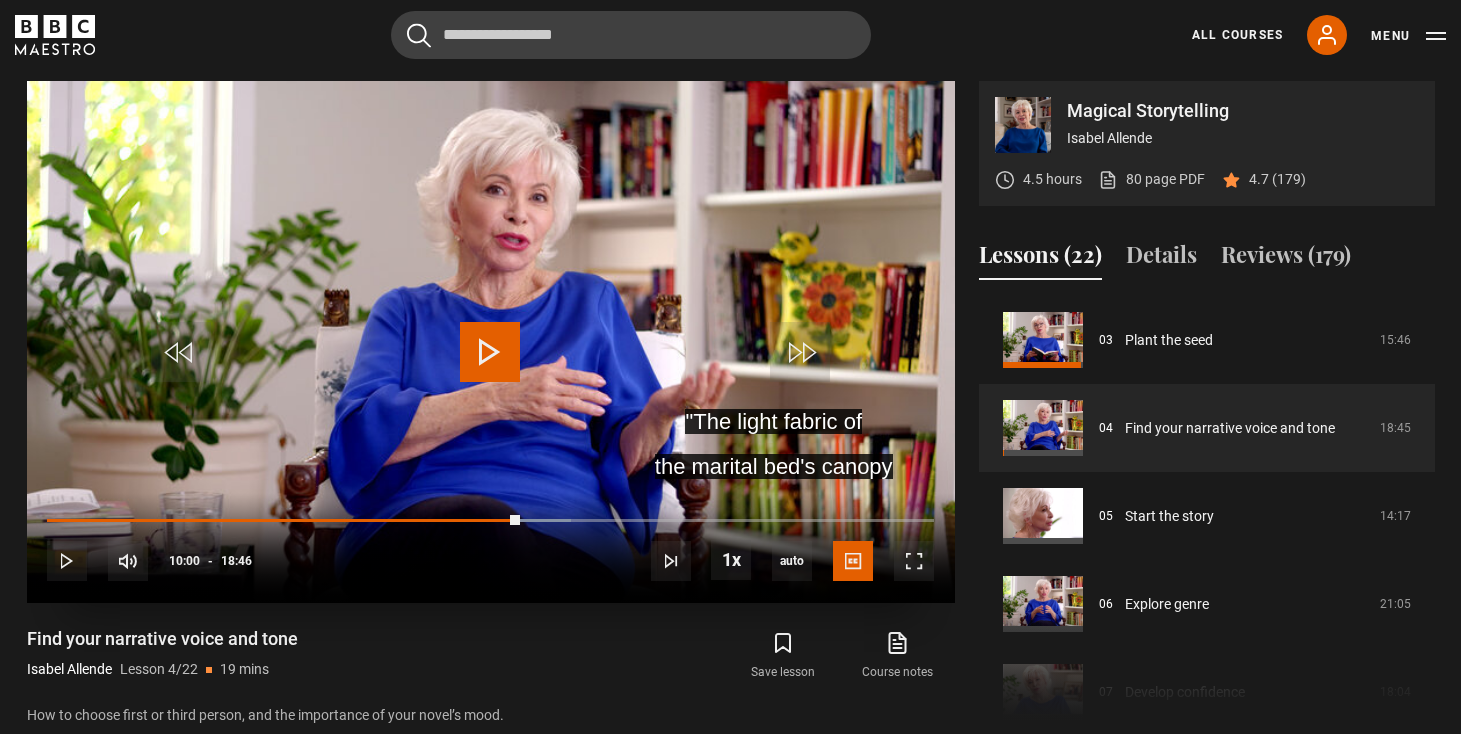 click at bounding box center [490, 352] 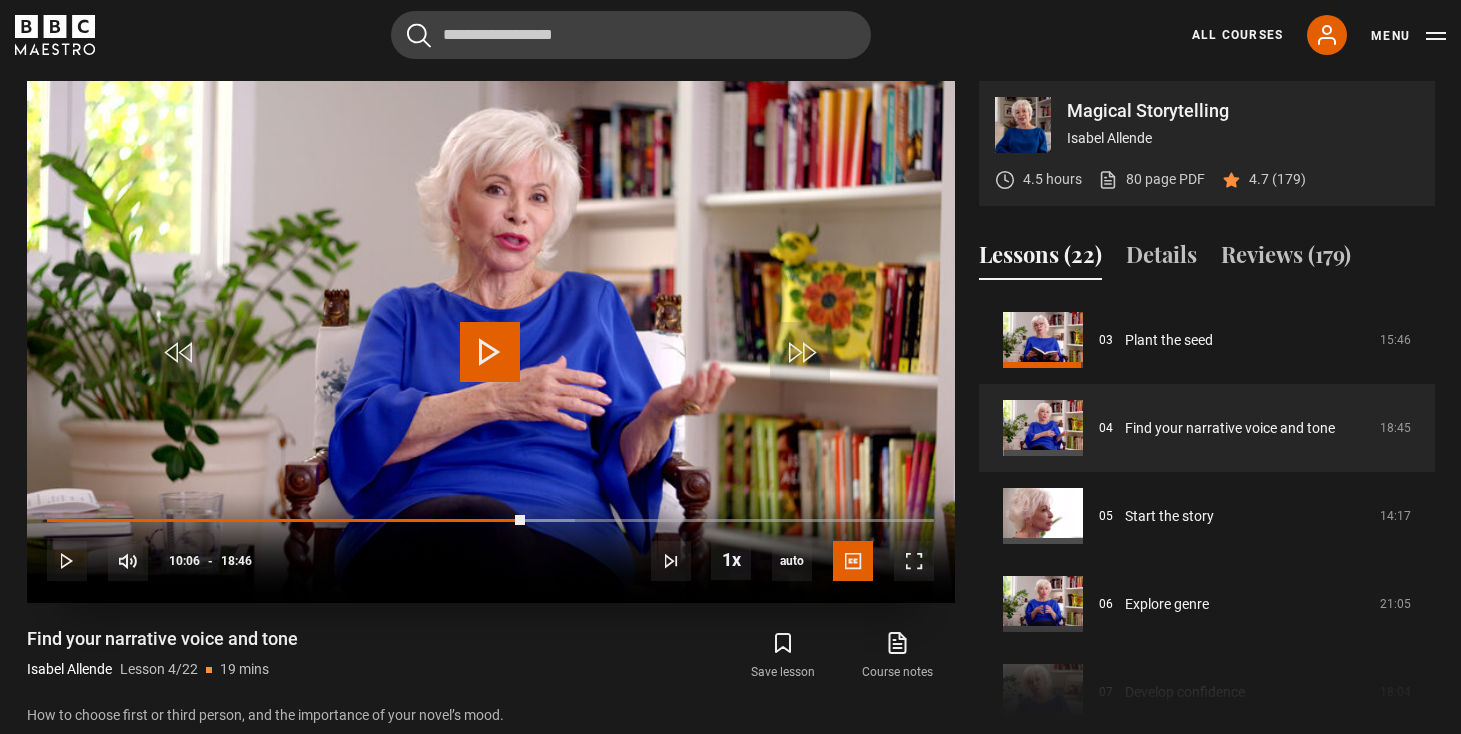 click at bounding box center (490, 352) 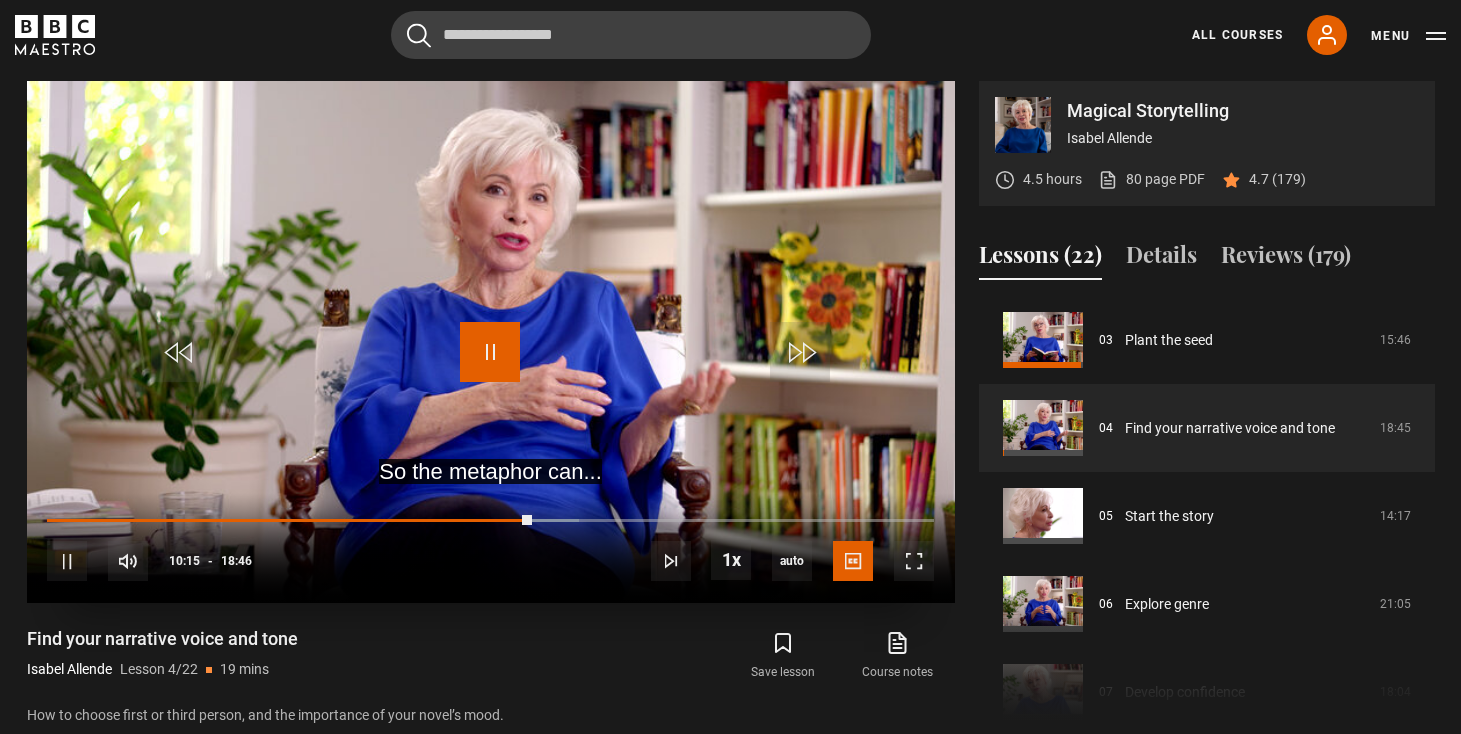 click at bounding box center (490, 352) 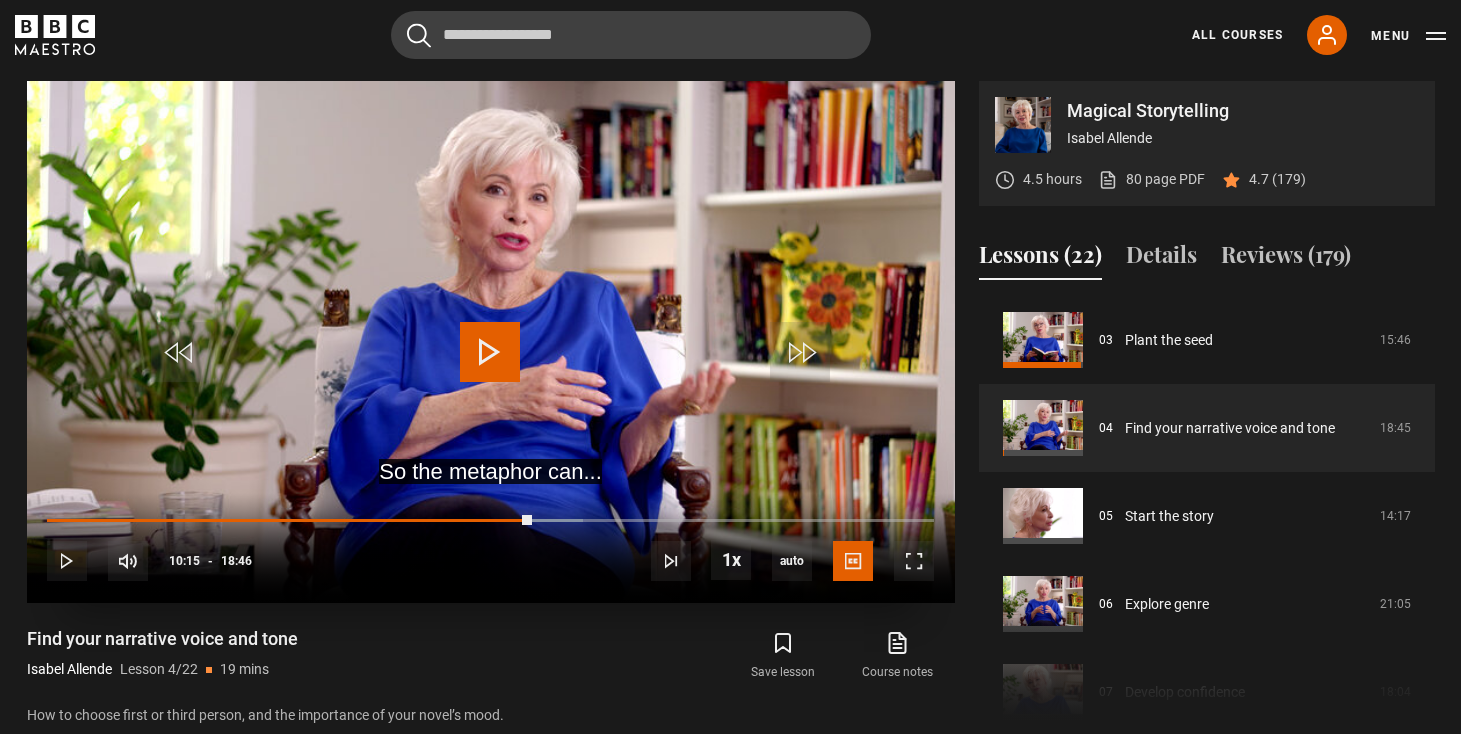 click at bounding box center (490, 352) 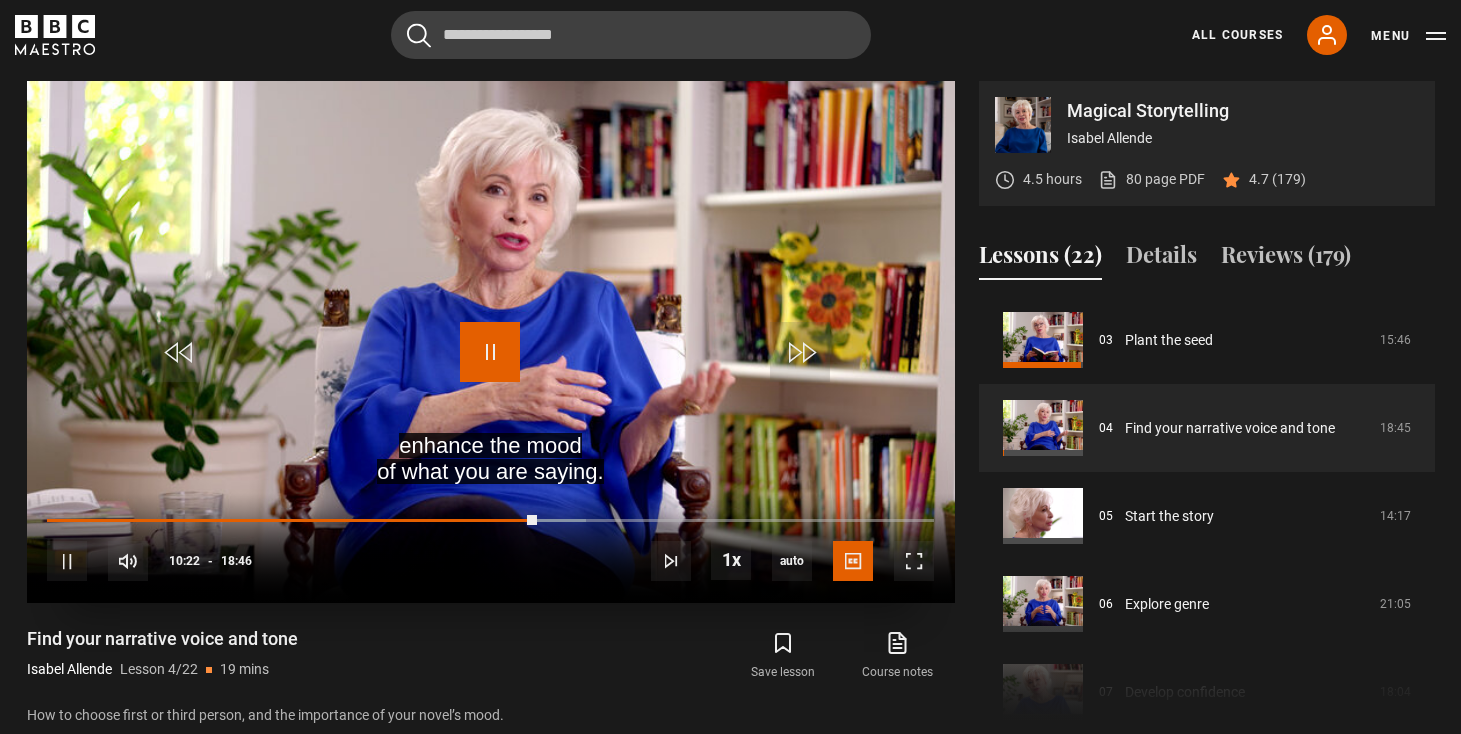 click at bounding box center (490, 352) 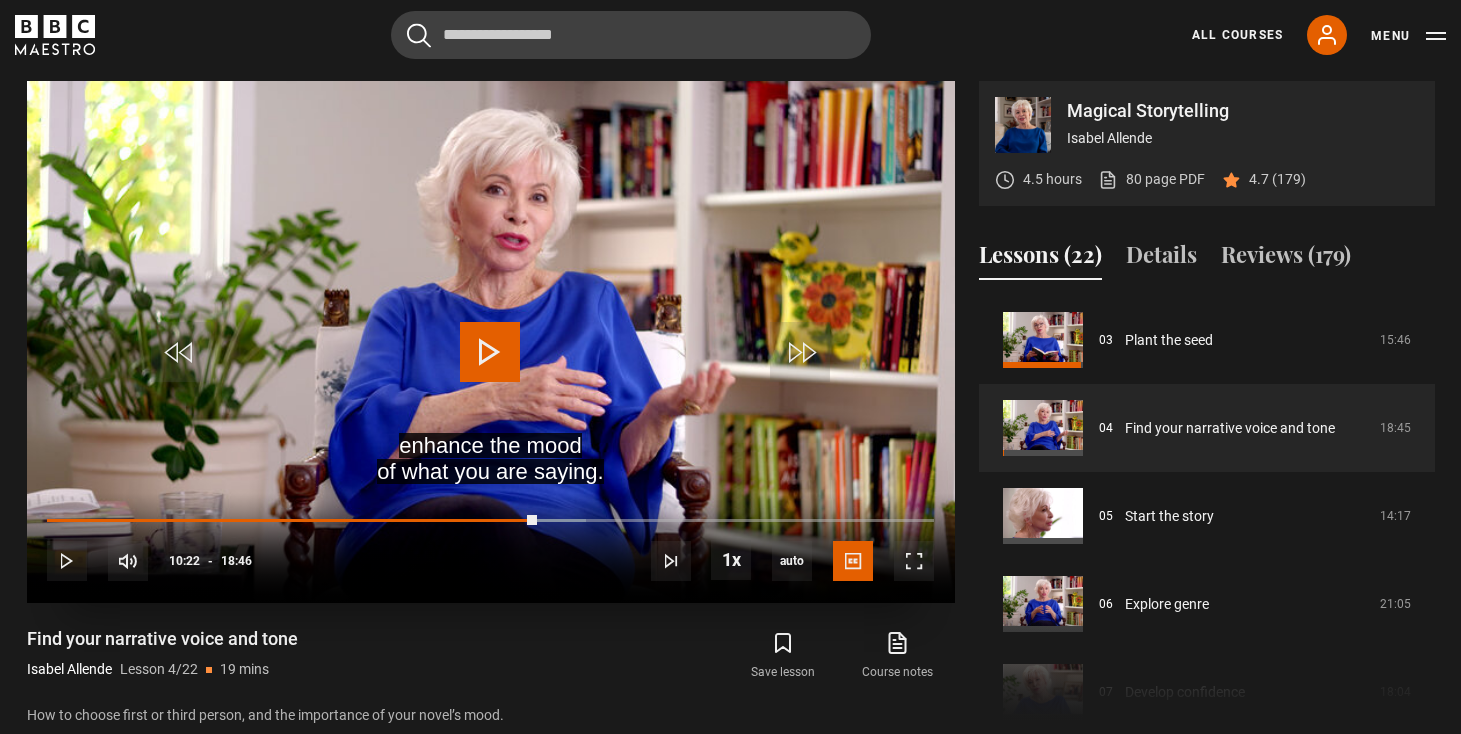 click at bounding box center (490, 352) 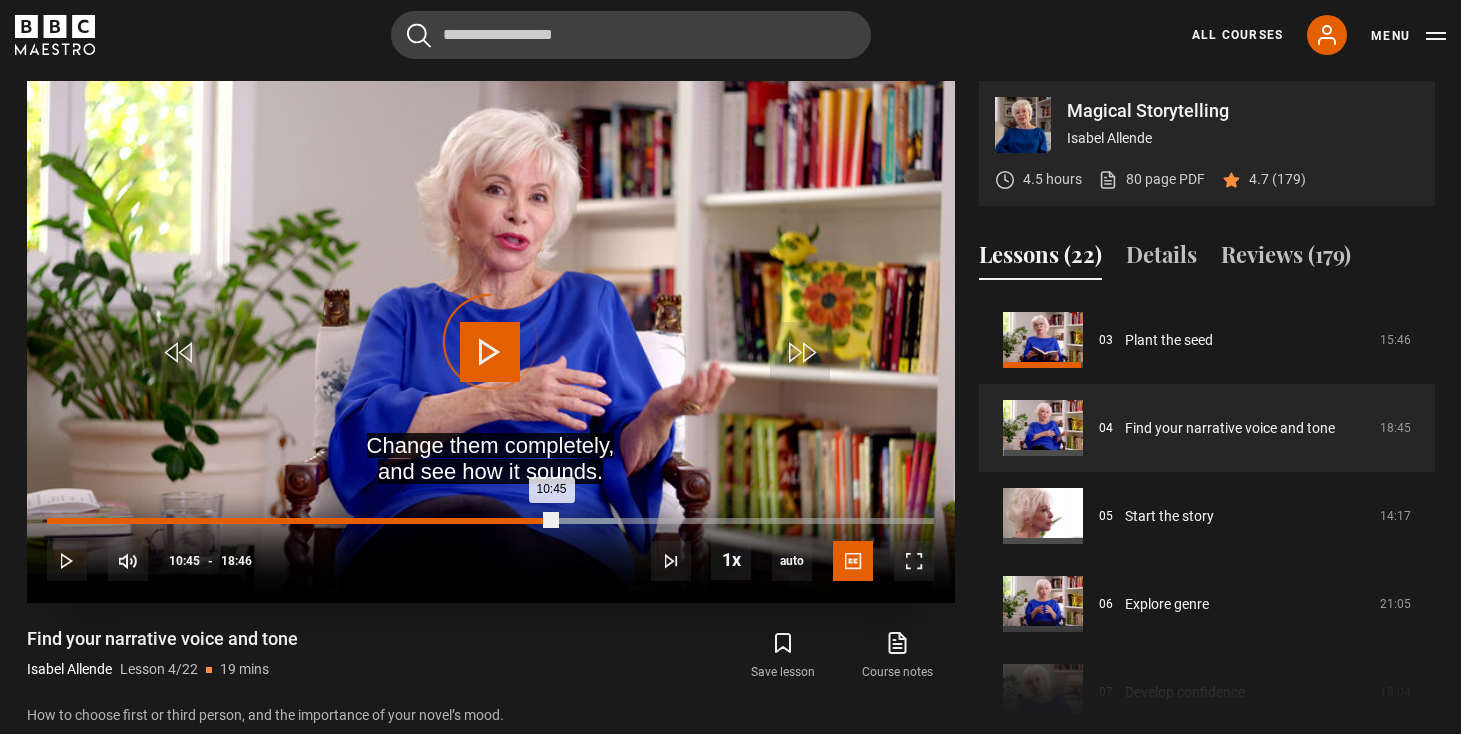 click on "10:45" at bounding box center [301, 521] 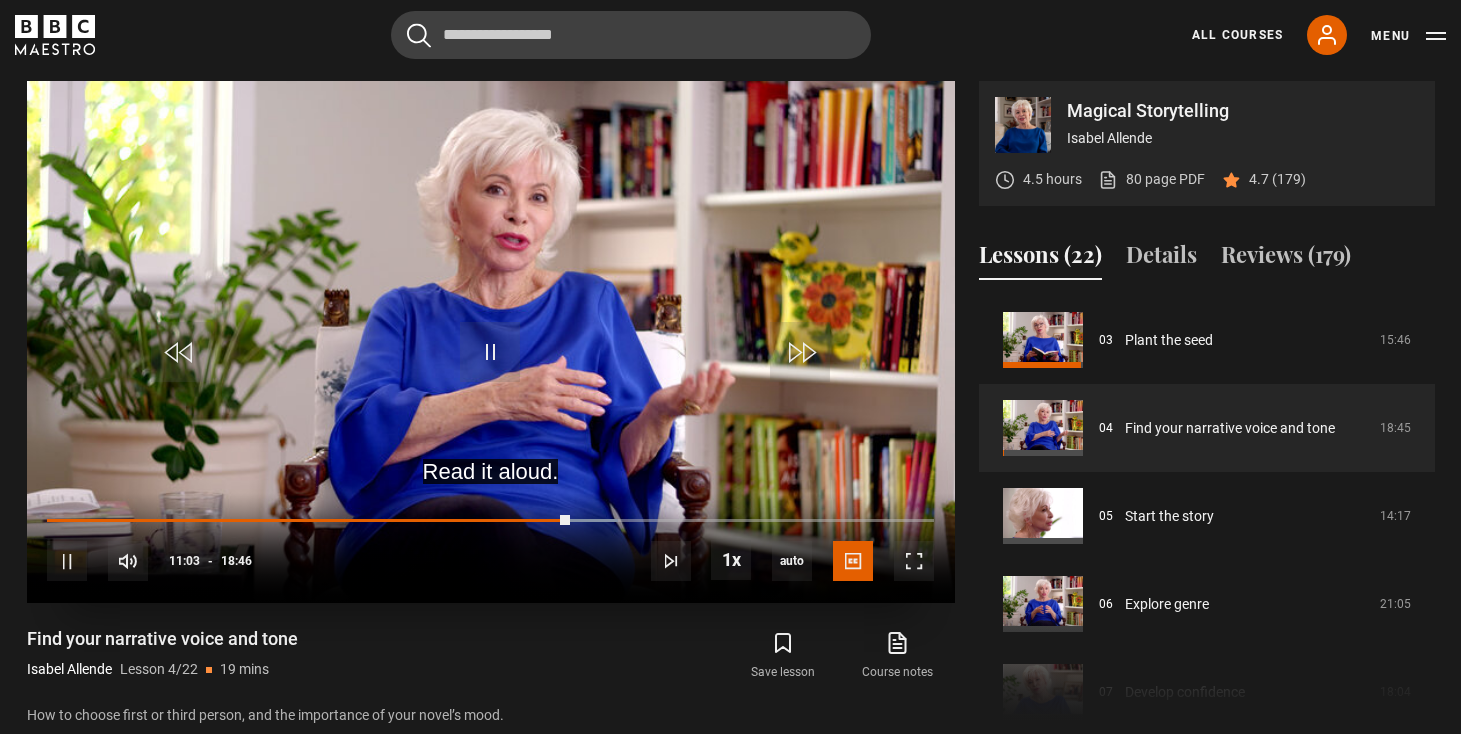 click at bounding box center [491, 342] 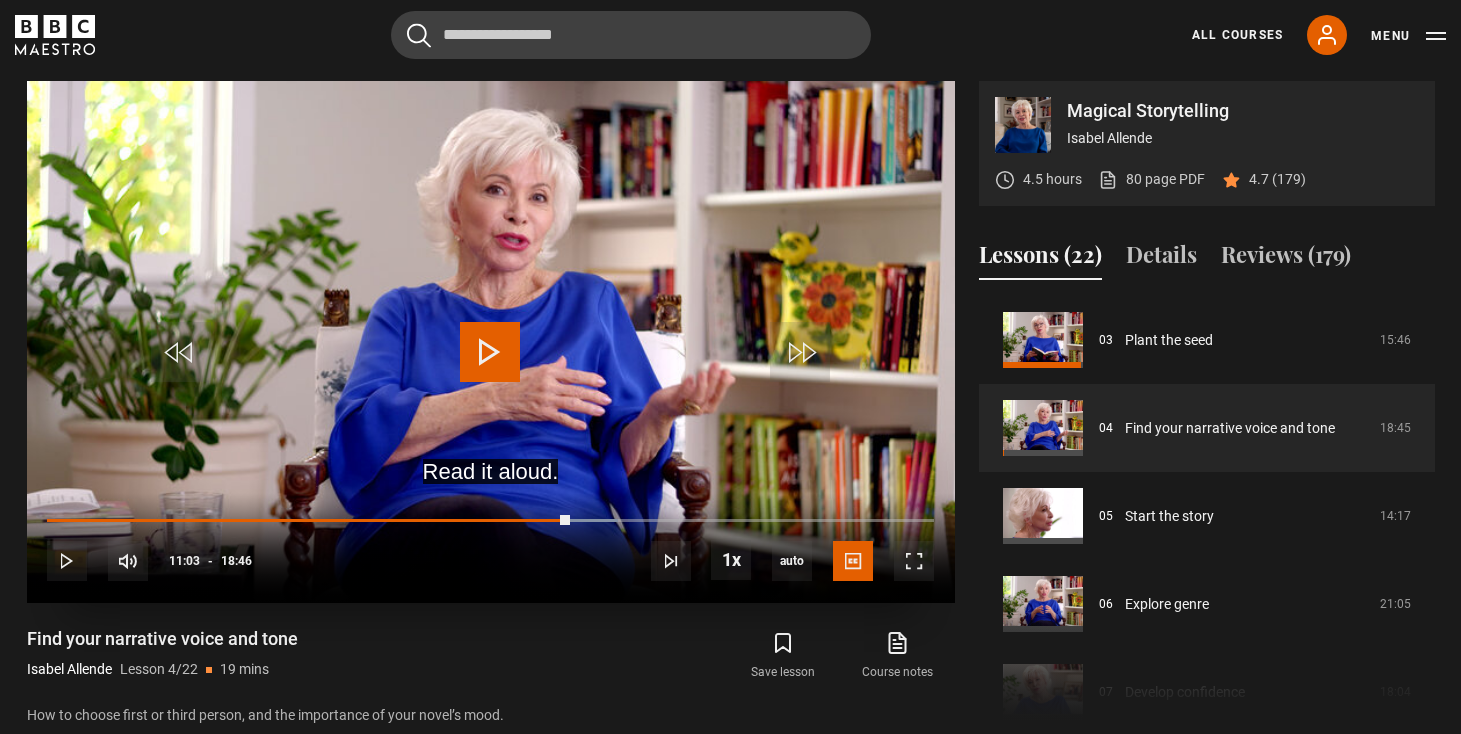 click at bounding box center [490, 352] 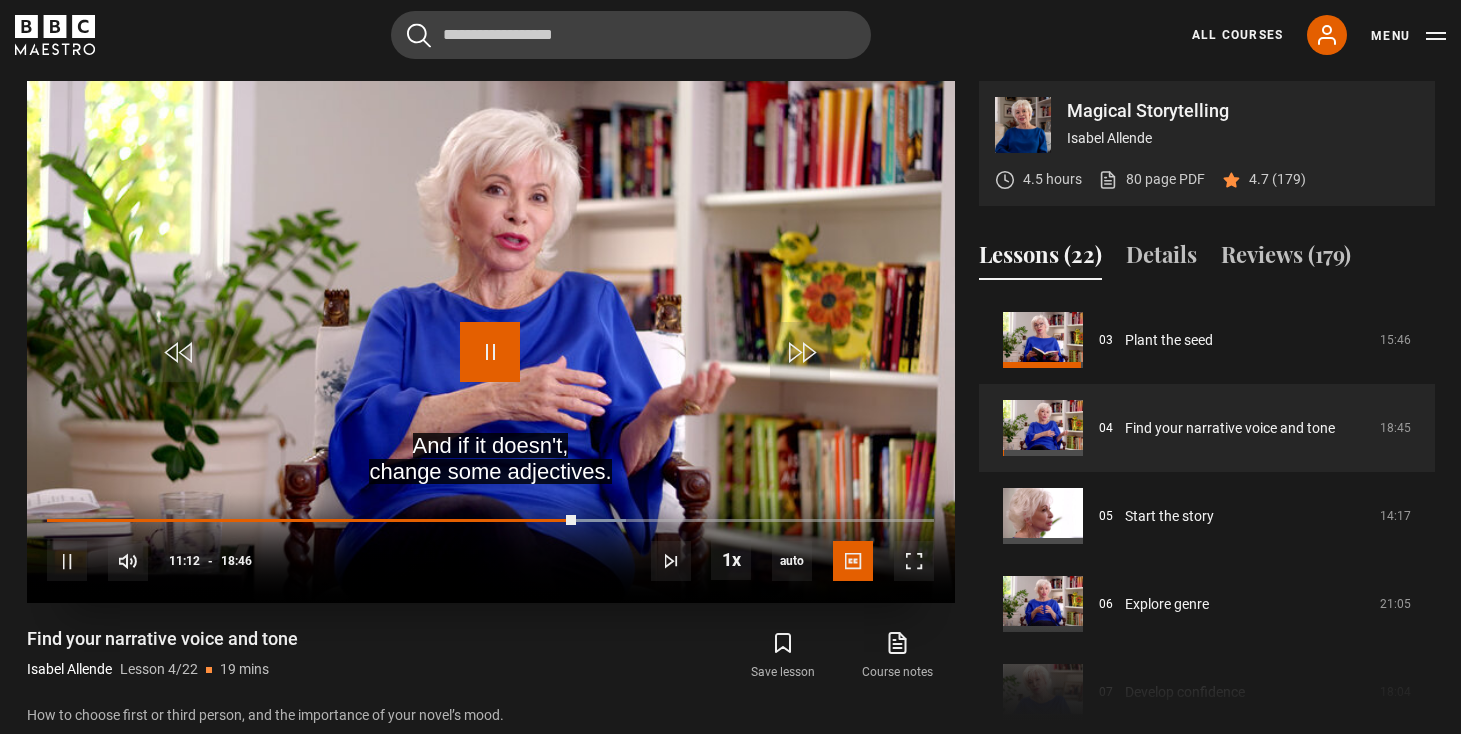 click at bounding box center (490, 352) 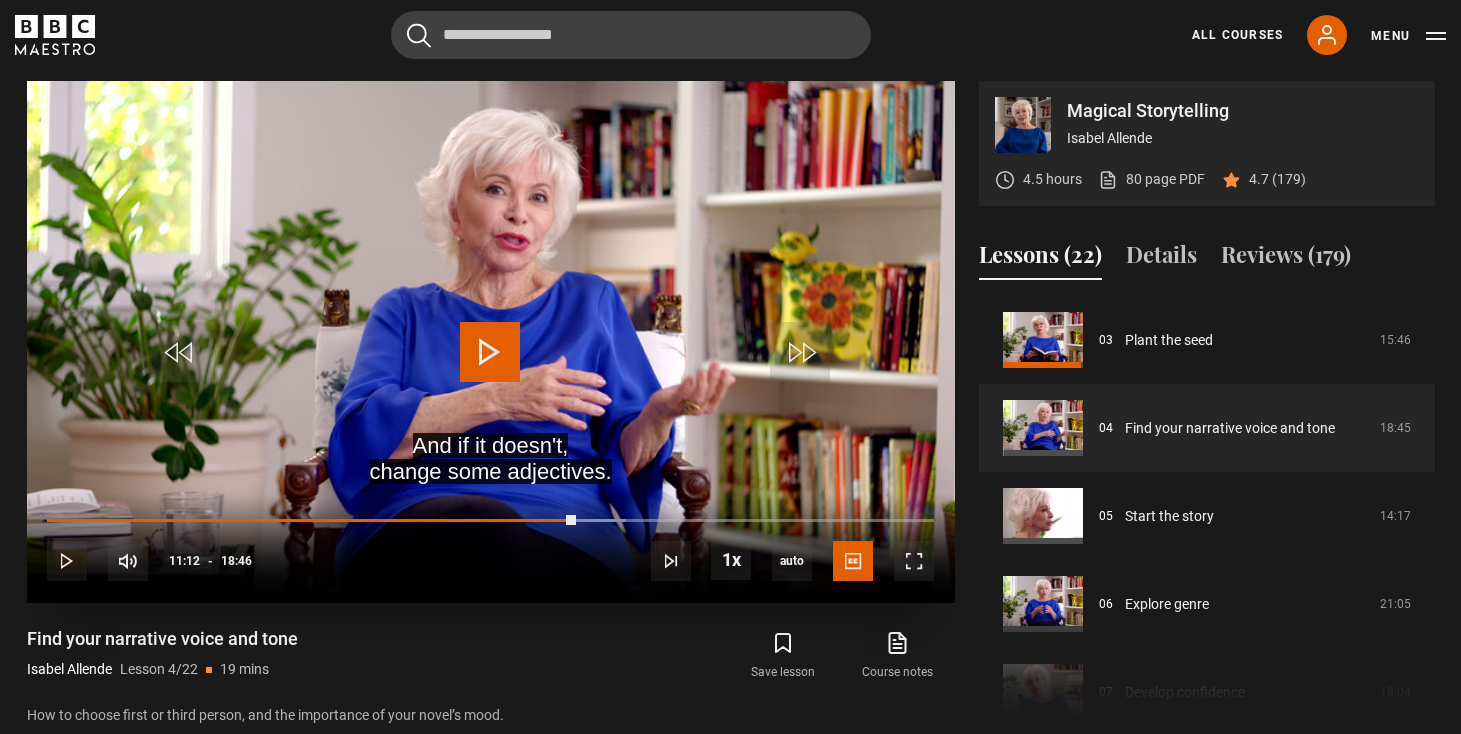 click at bounding box center (490, 352) 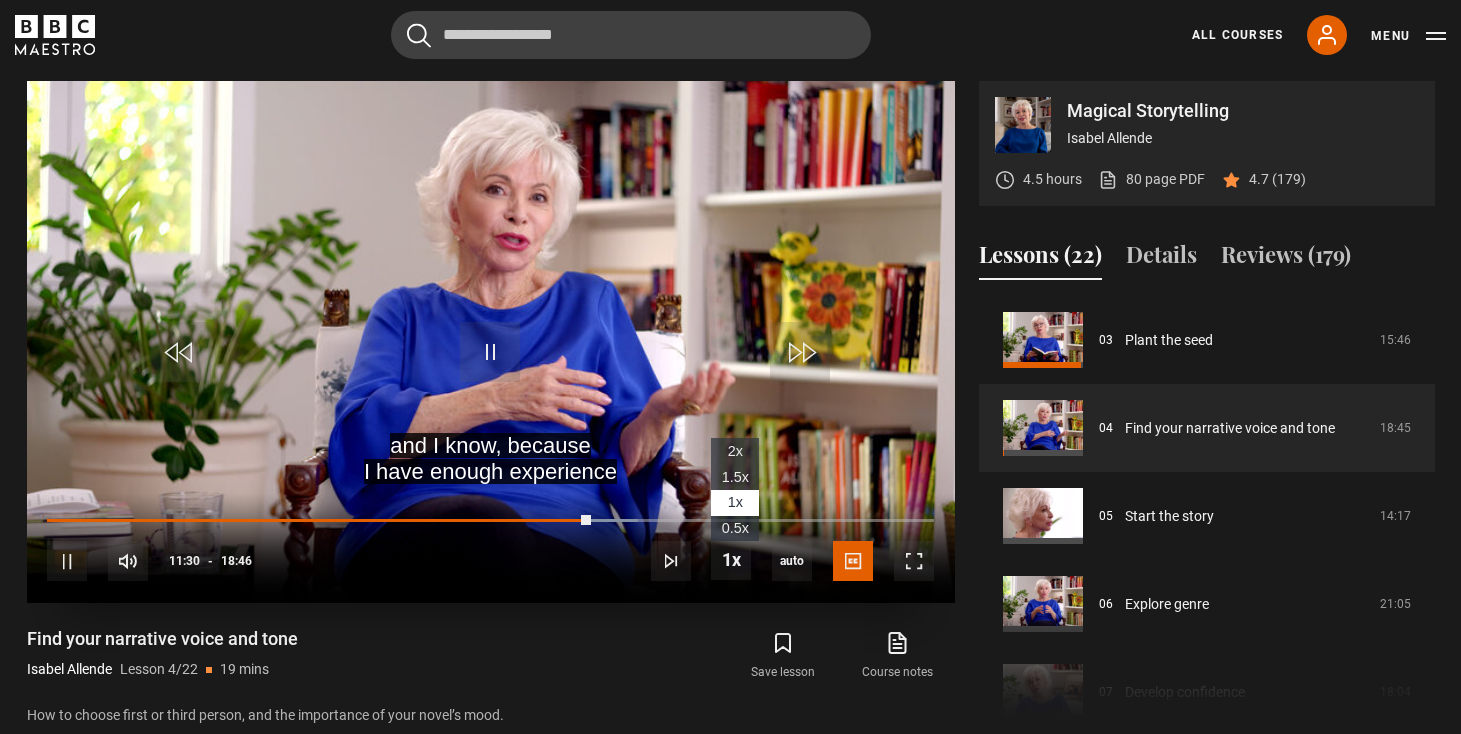 click on "1.5x" at bounding box center (735, 477) 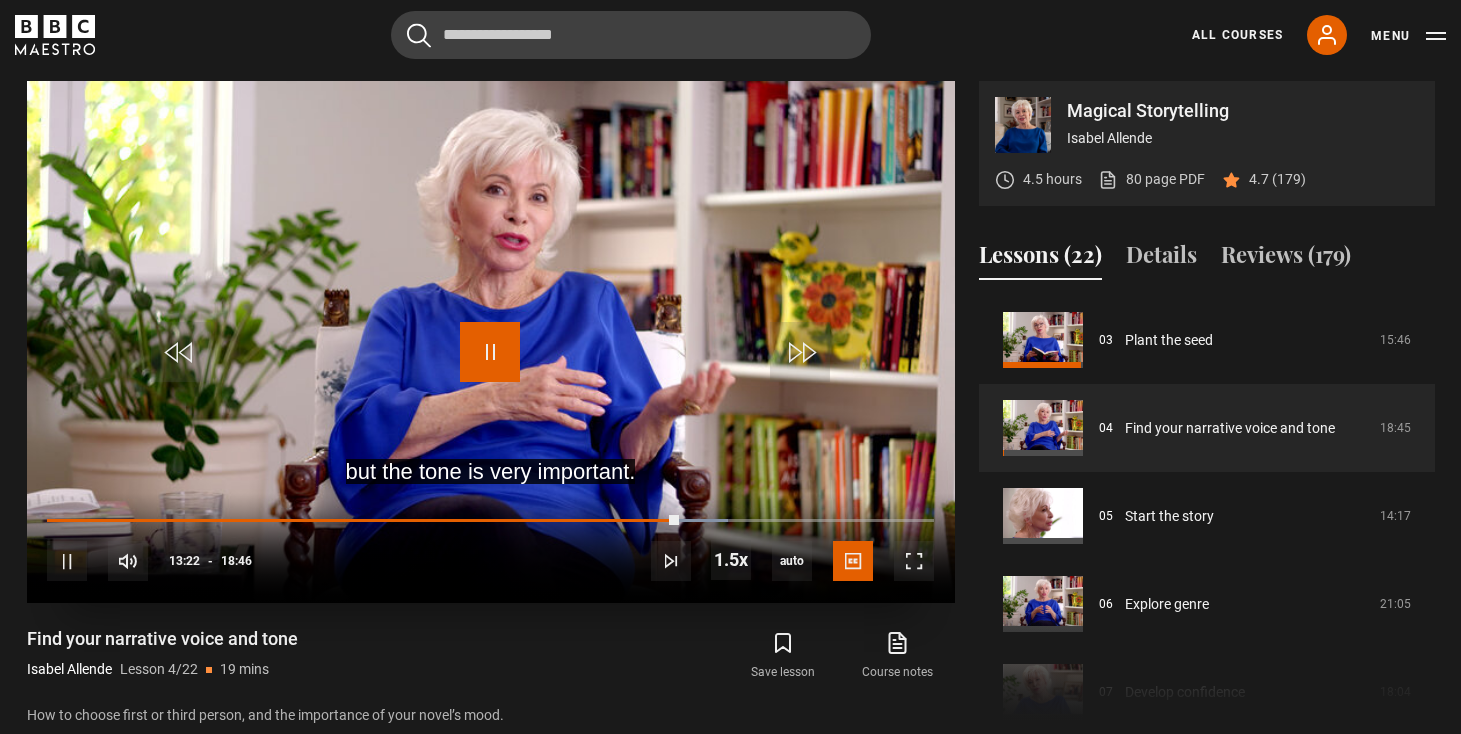 click at bounding box center [490, 352] 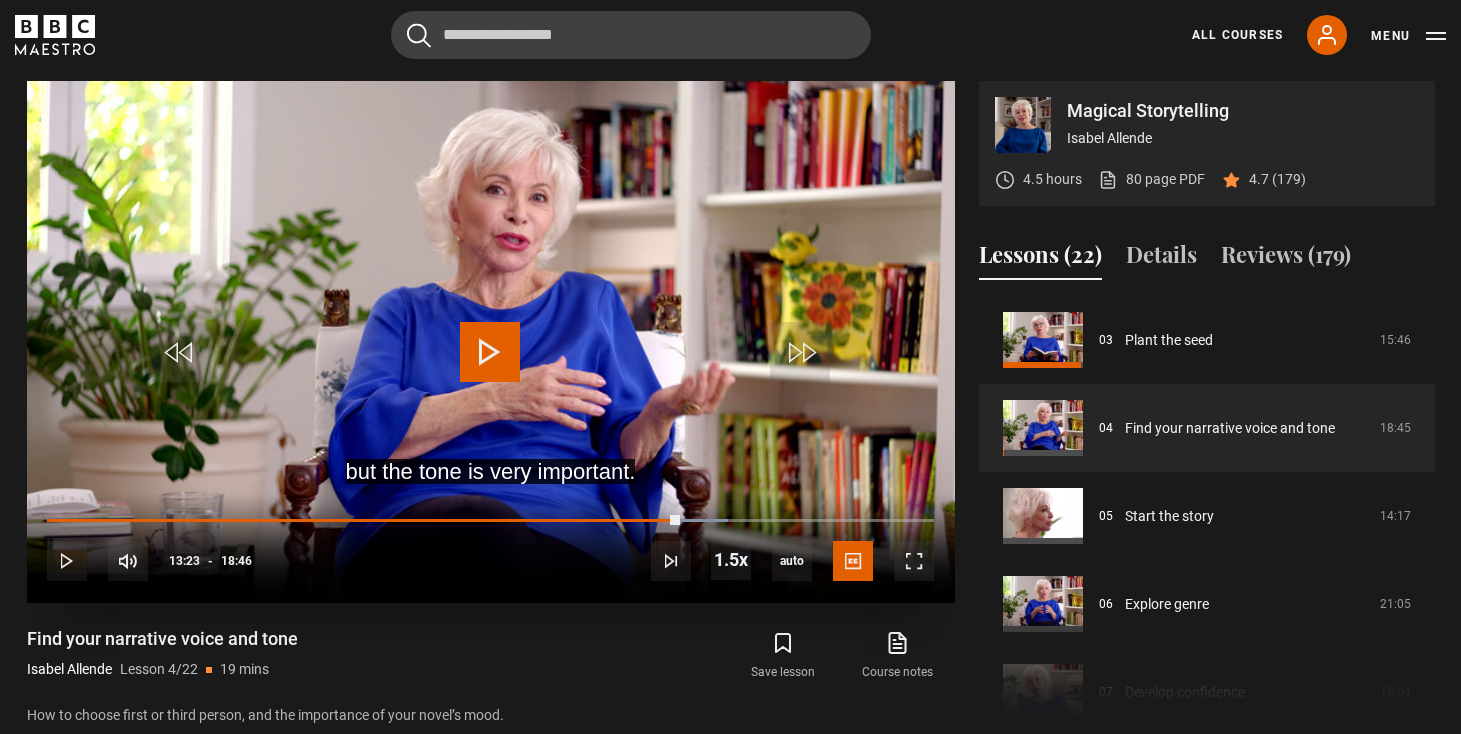 click at bounding box center [490, 352] 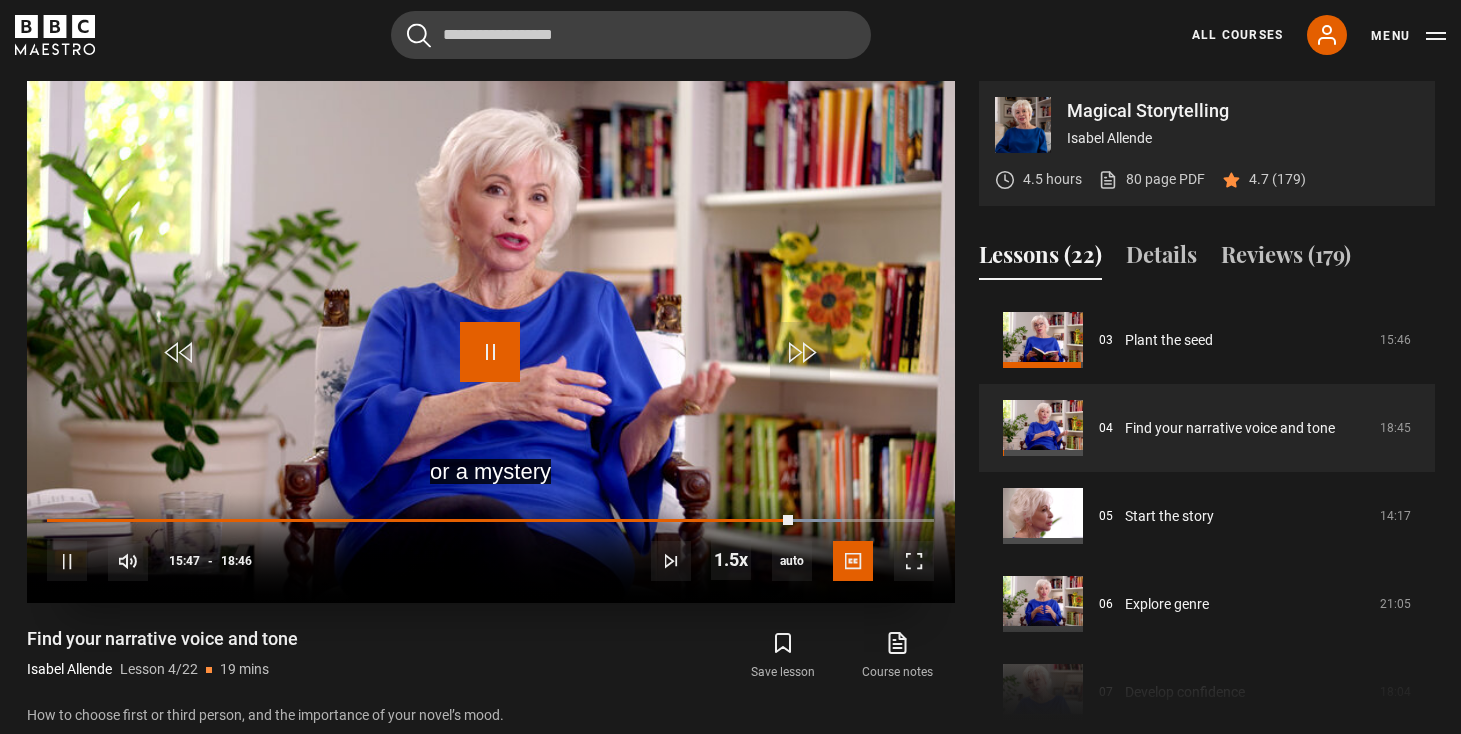 click at bounding box center [490, 352] 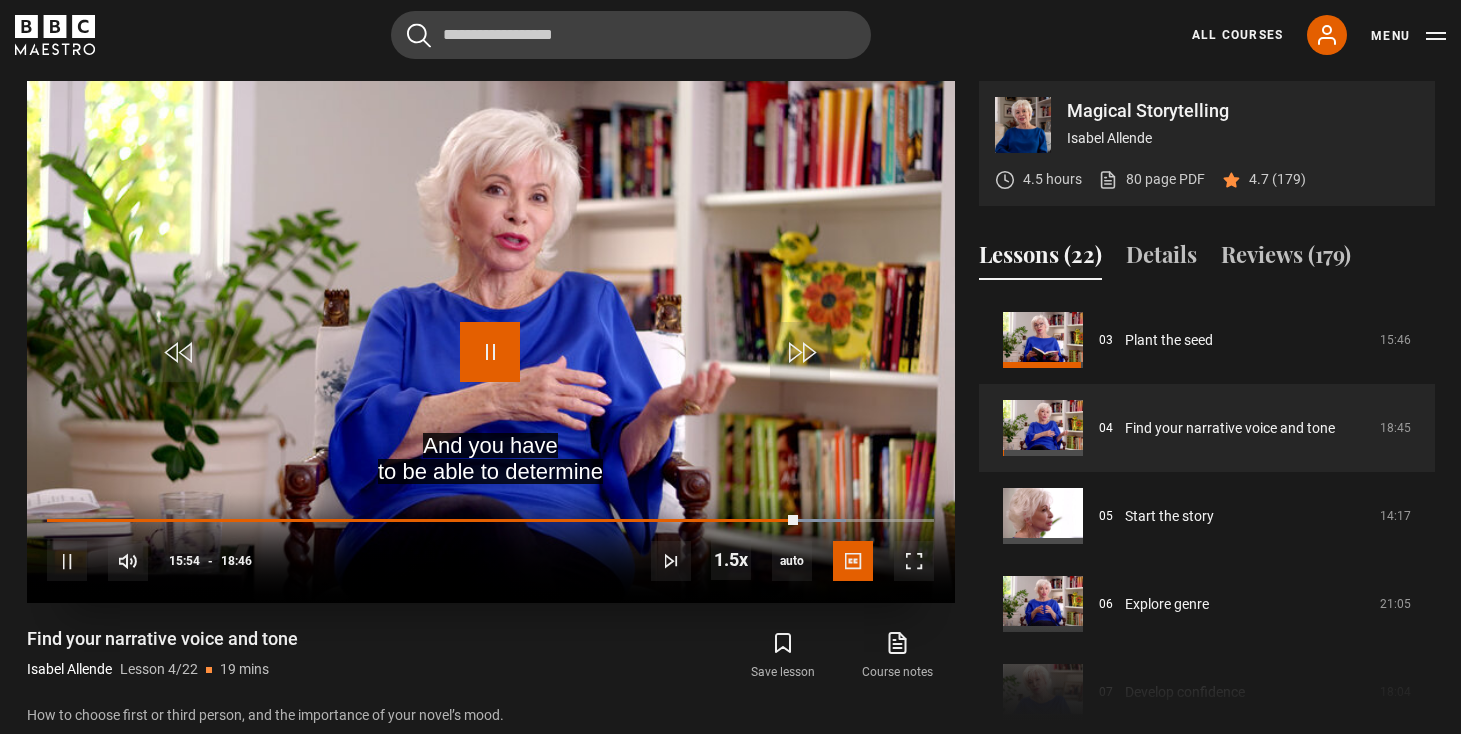 click at bounding box center (490, 352) 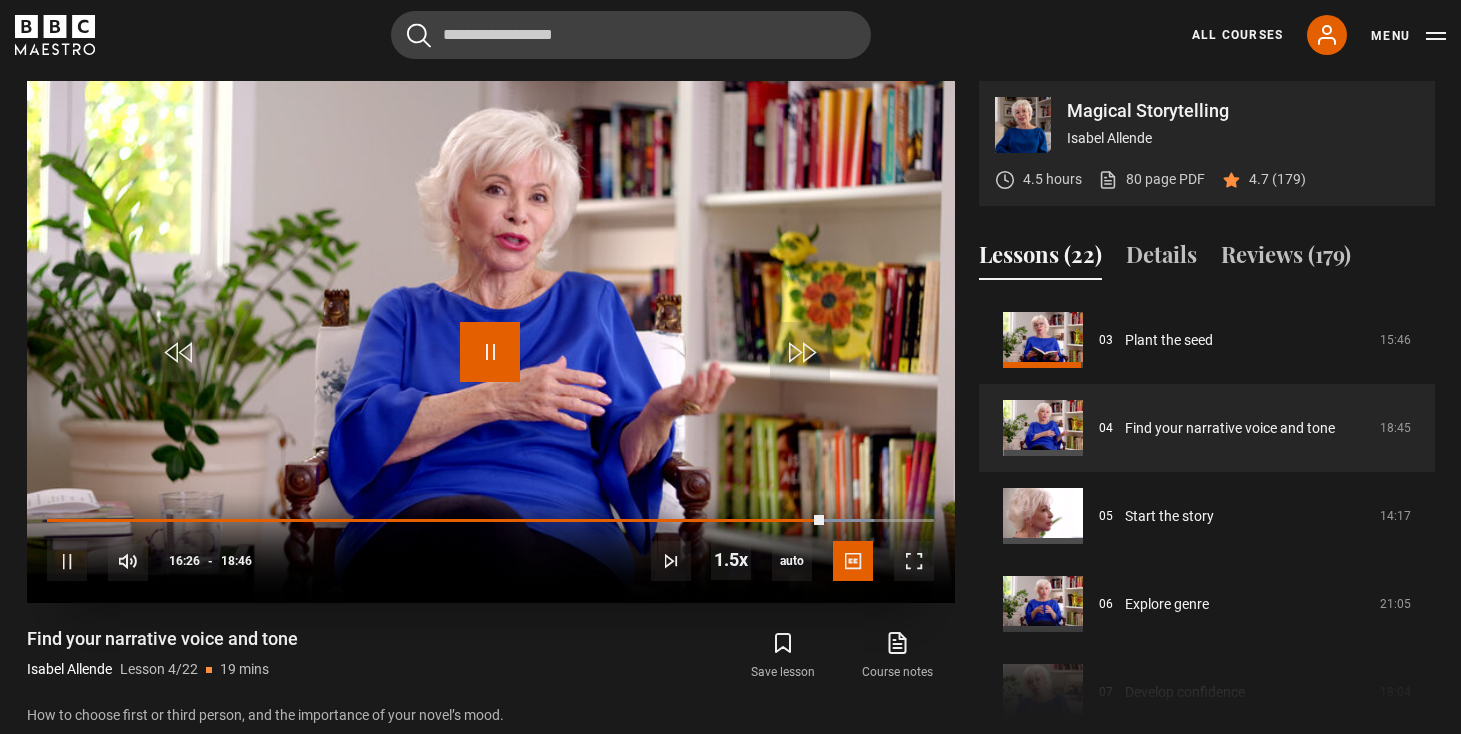 click at bounding box center (490, 352) 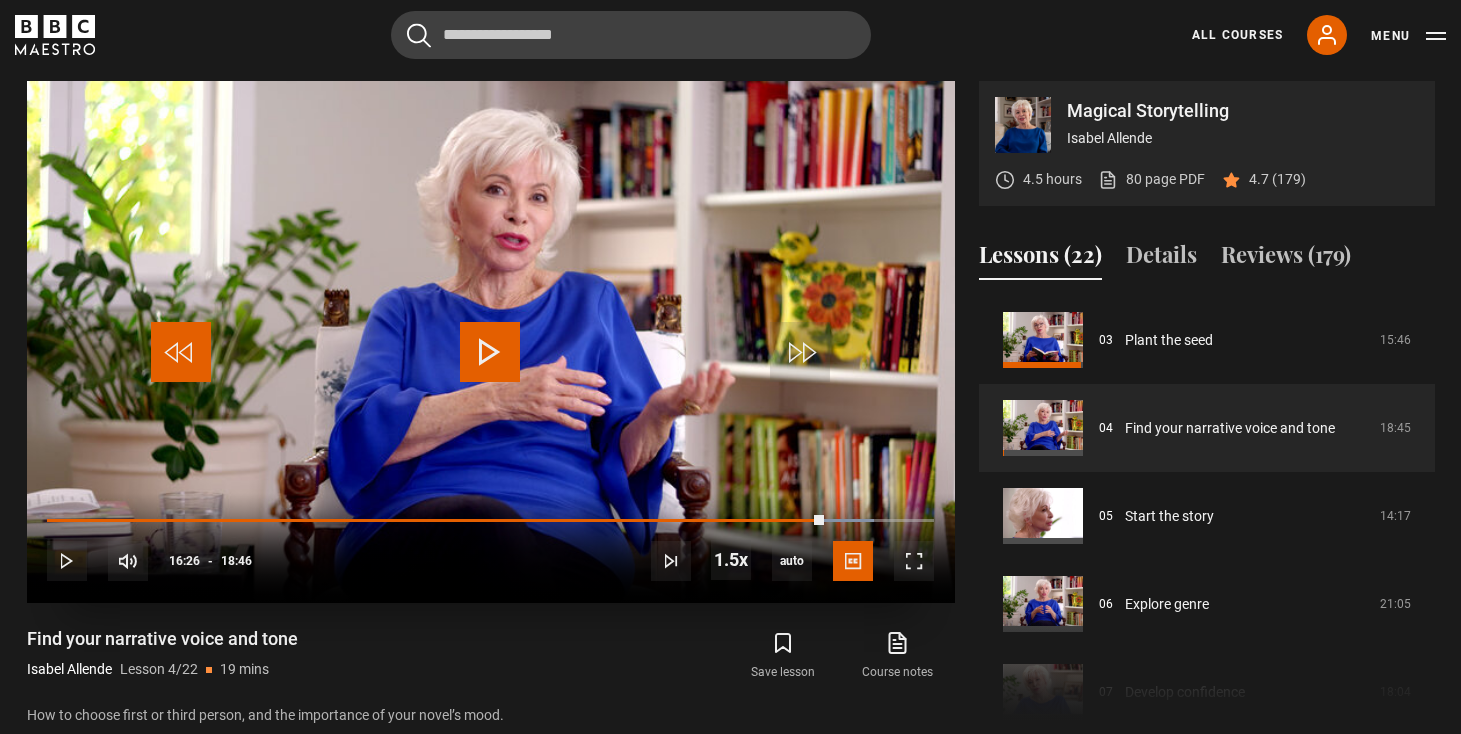 click at bounding box center (181, 352) 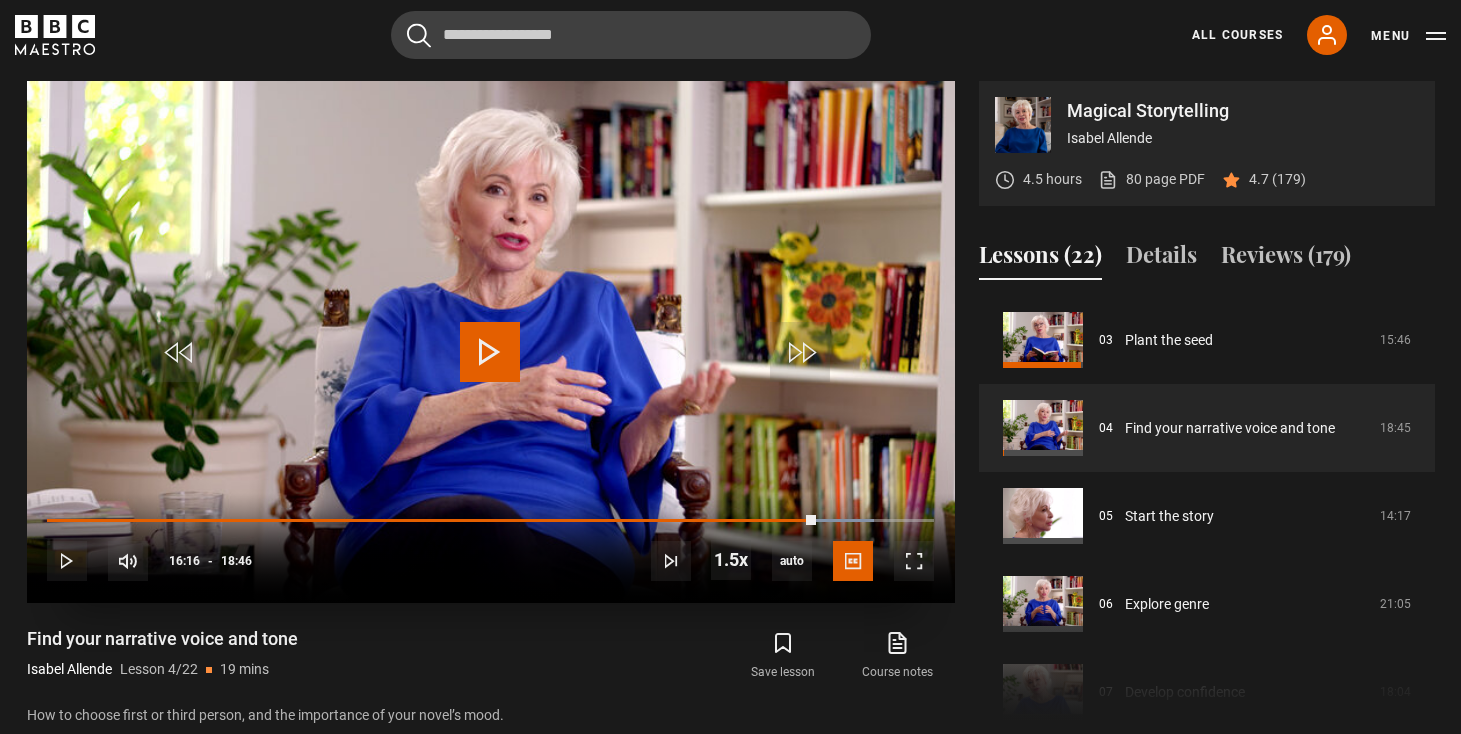 click at bounding box center (490, 352) 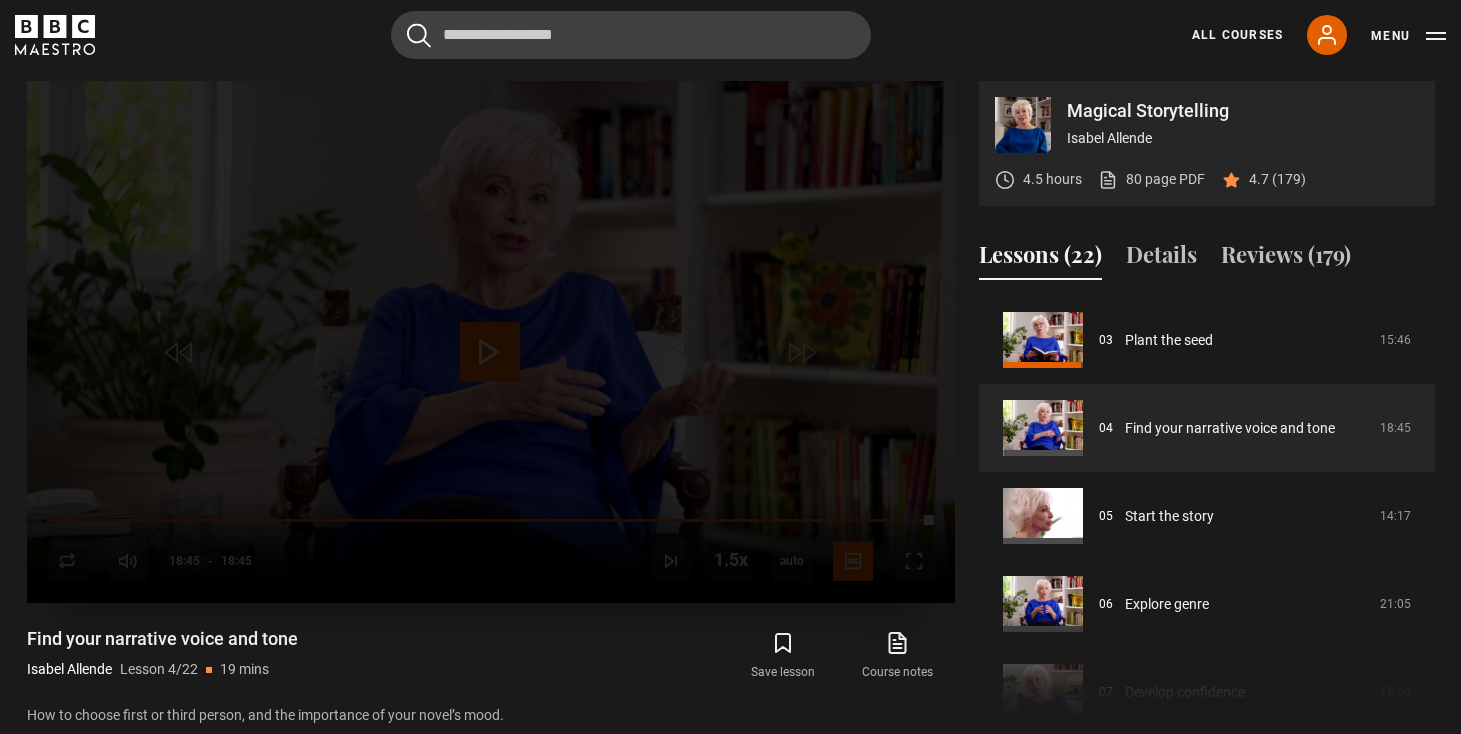 click on "Lesson Completed
Up next
Start the story
Cancel
Do you want to save this lesson?
Save lesson
Rewatch
Rewatch
Play next
Play next" at bounding box center [491, 342] 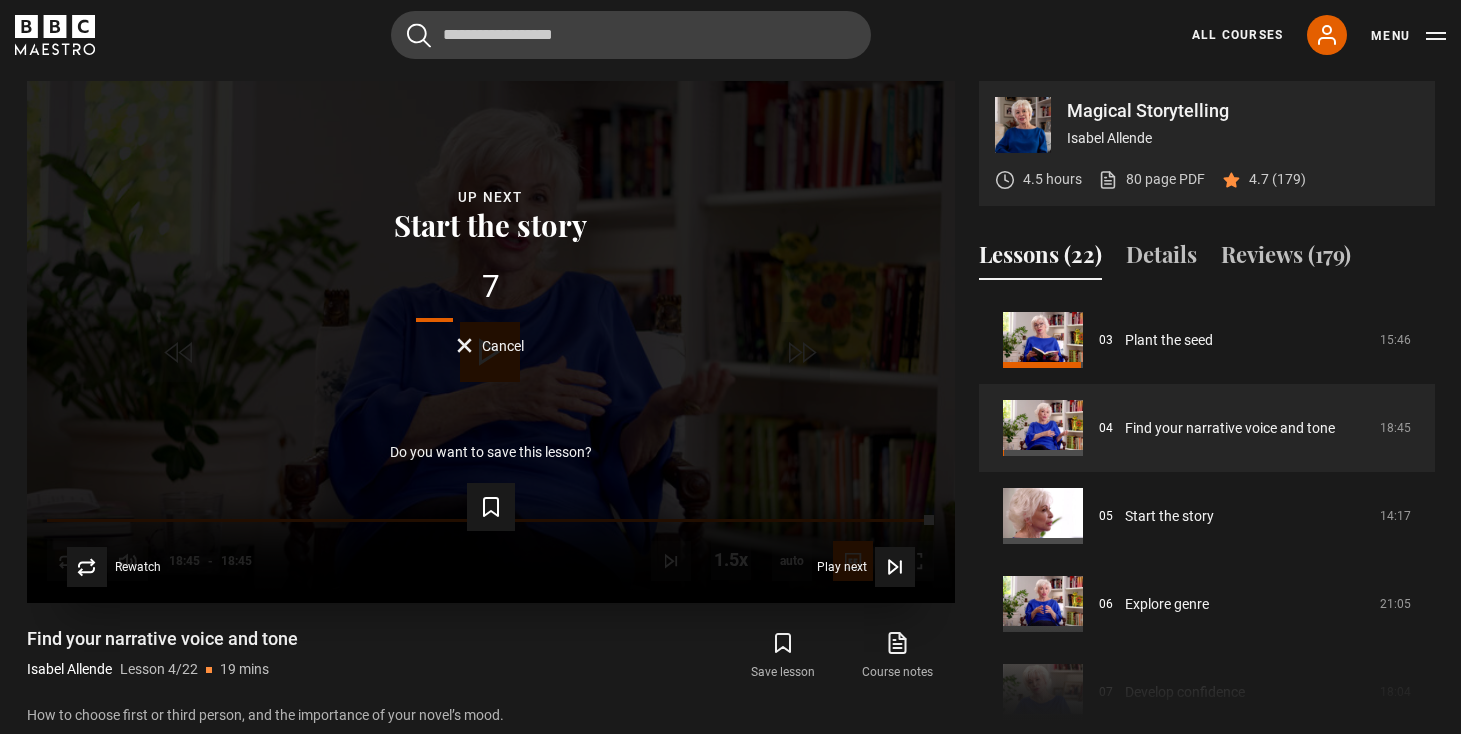 click on "Cancel" at bounding box center [503, 346] 